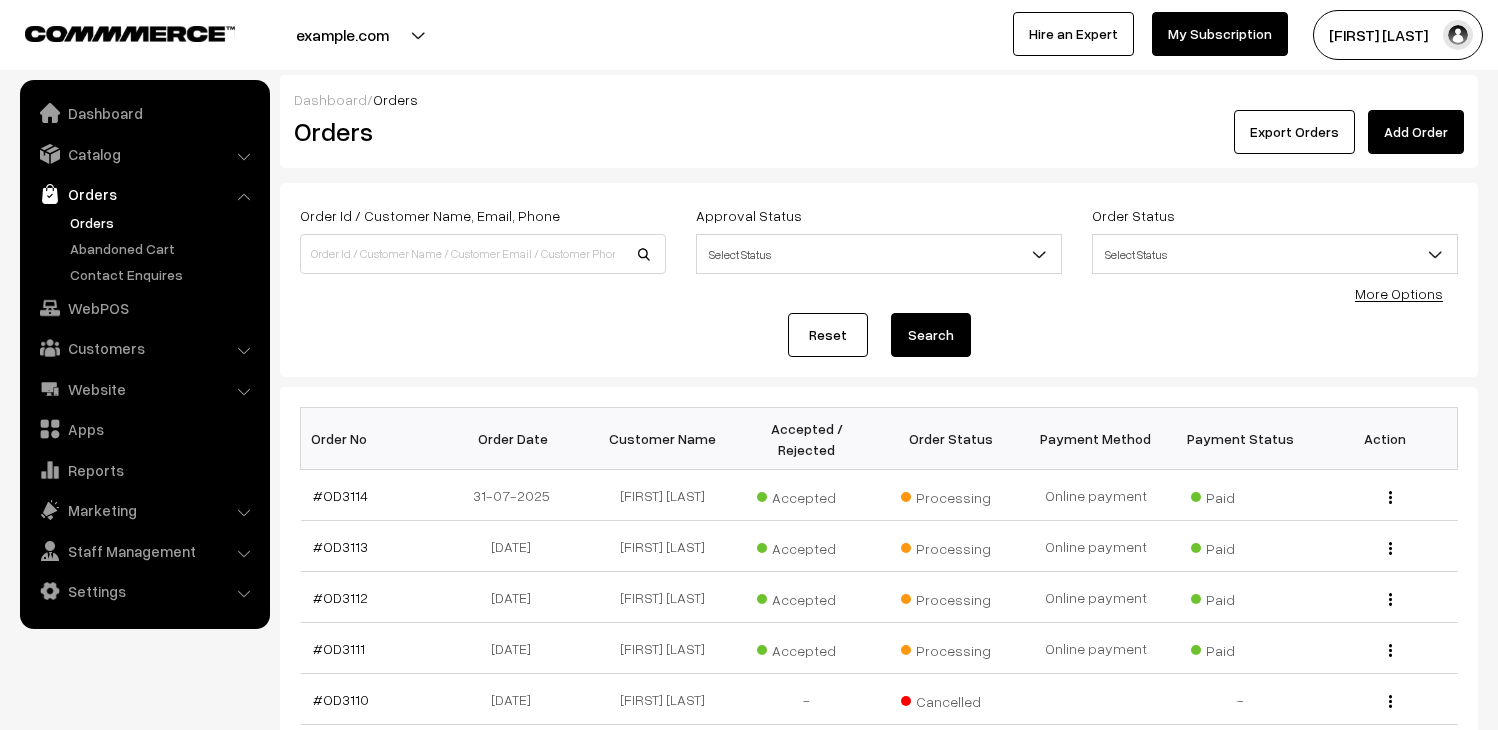 scroll, scrollTop: 0, scrollLeft: 0, axis: both 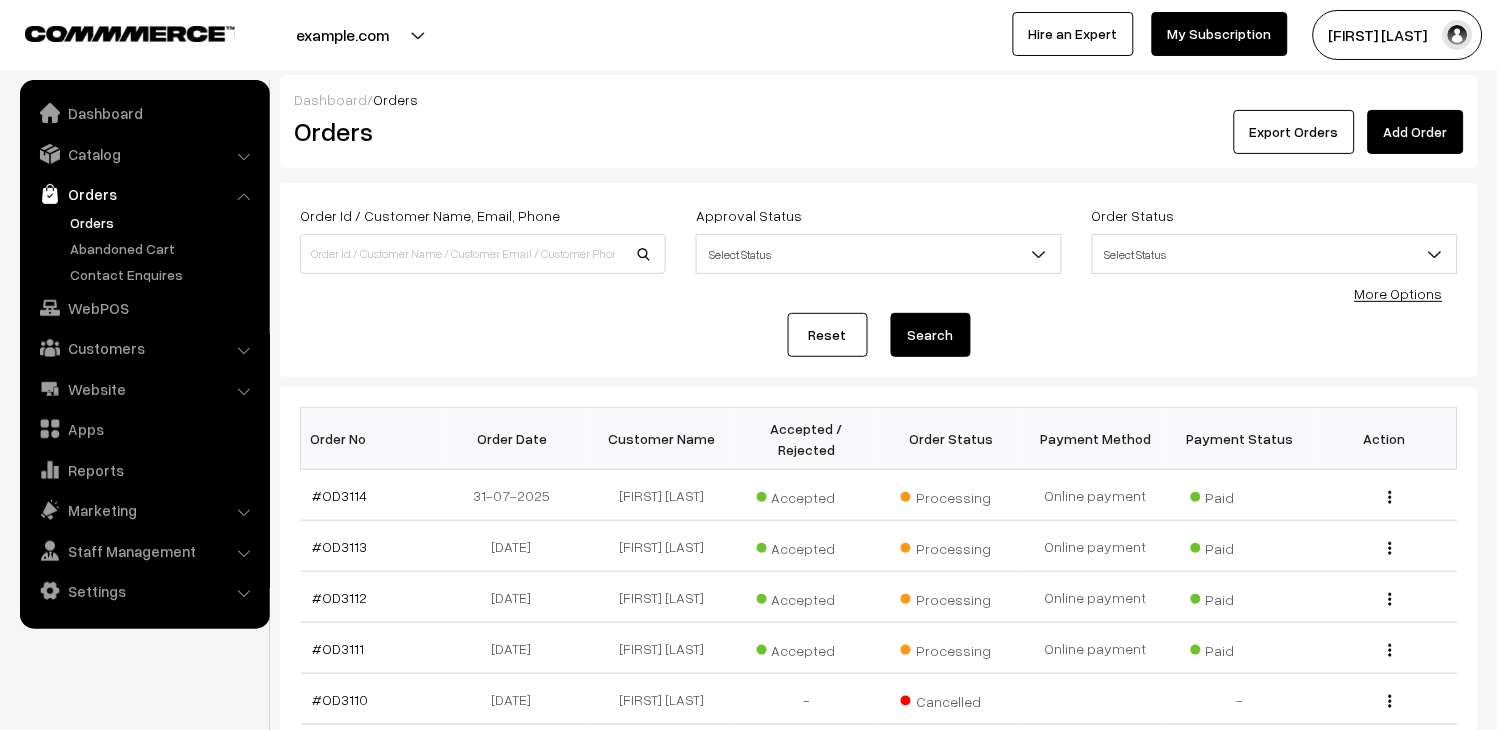 click on "Orders" at bounding box center [164, 222] 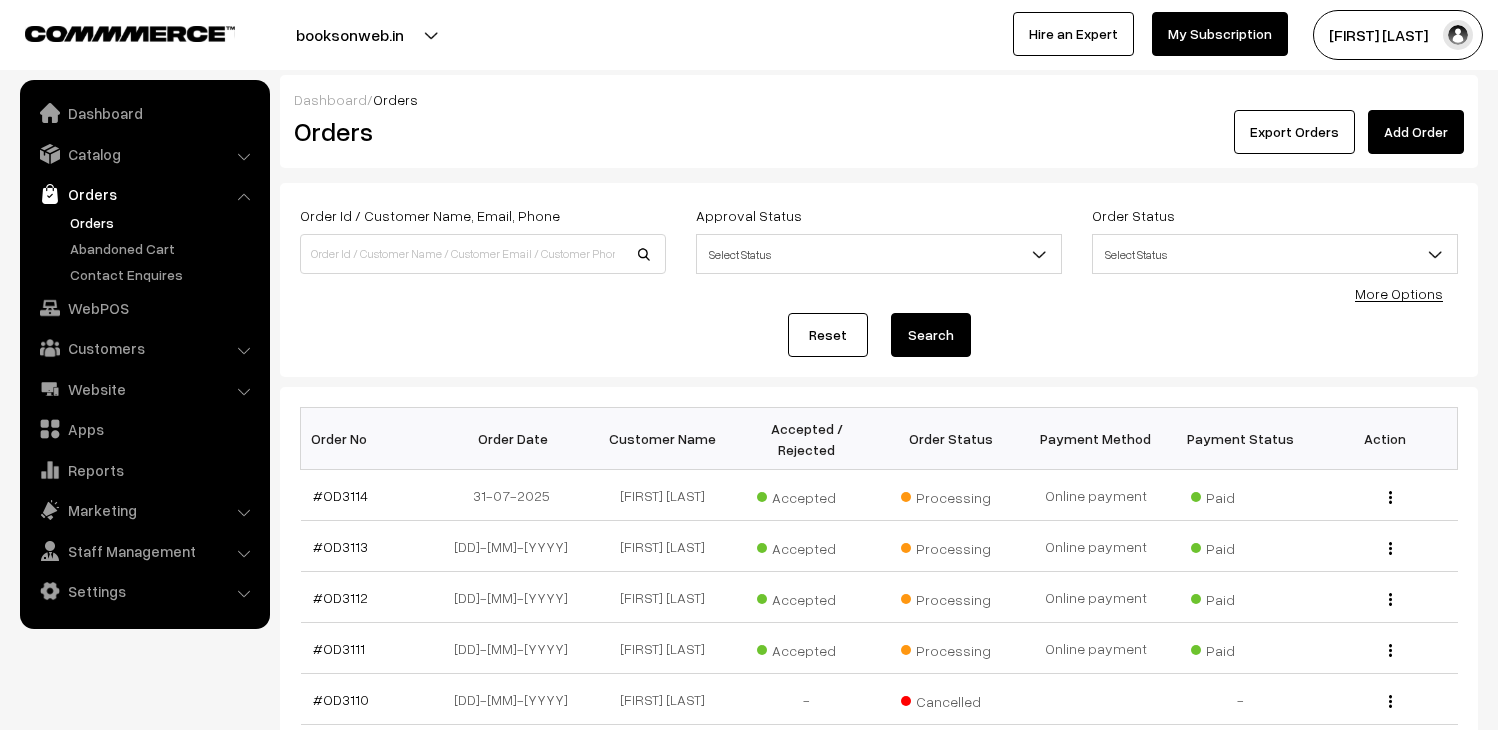 scroll, scrollTop: 0, scrollLeft: 0, axis: both 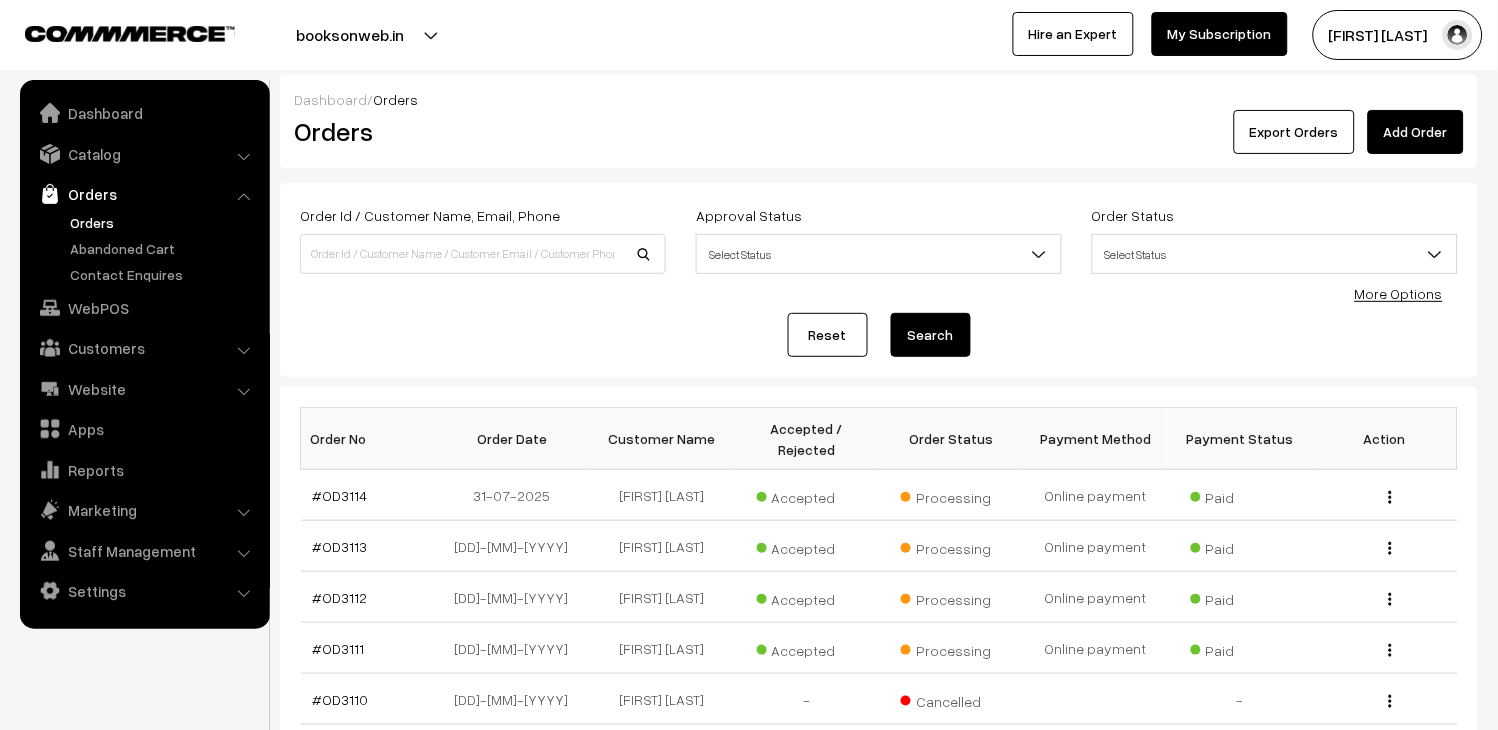 click on "Orders" at bounding box center (164, 222) 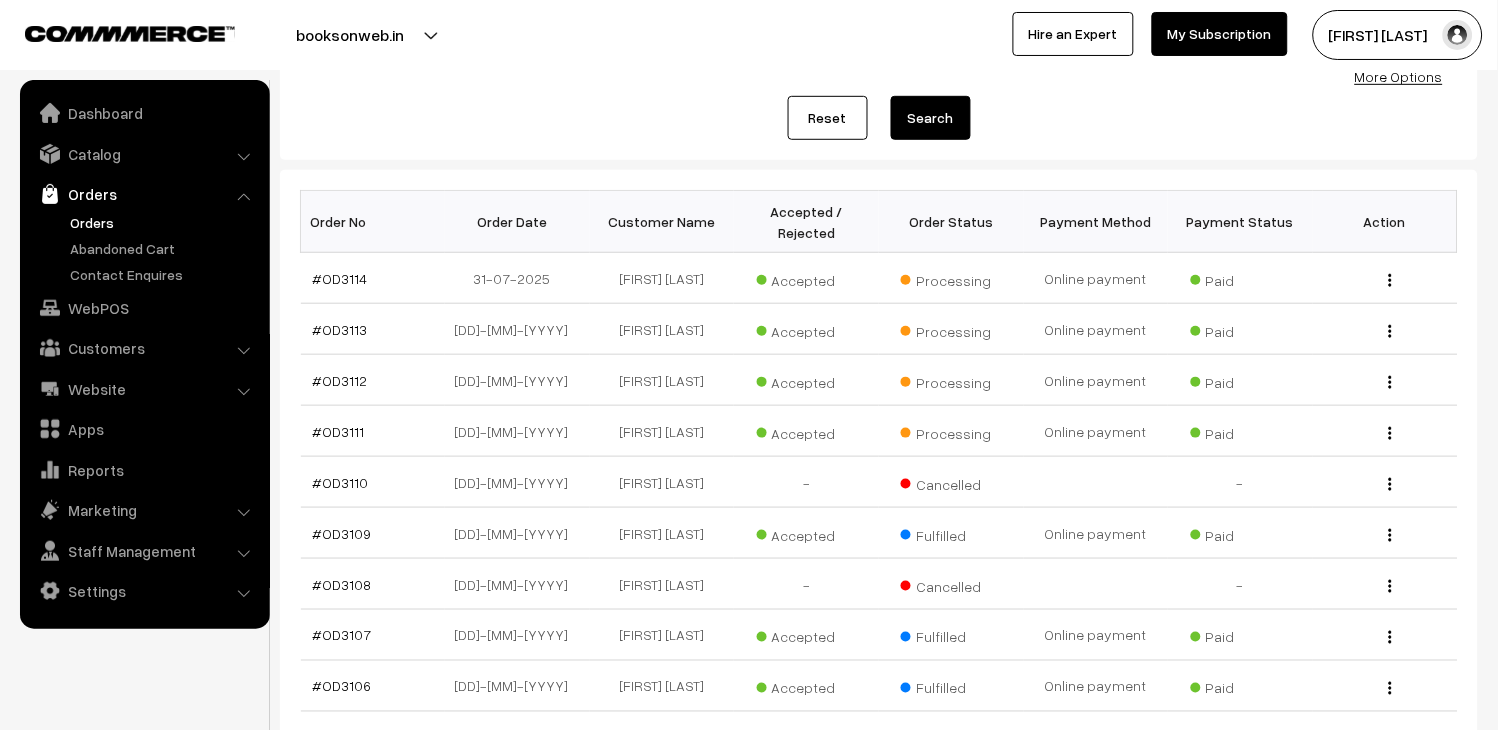 scroll, scrollTop: 222, scrollLeft: 0, axis: vertical 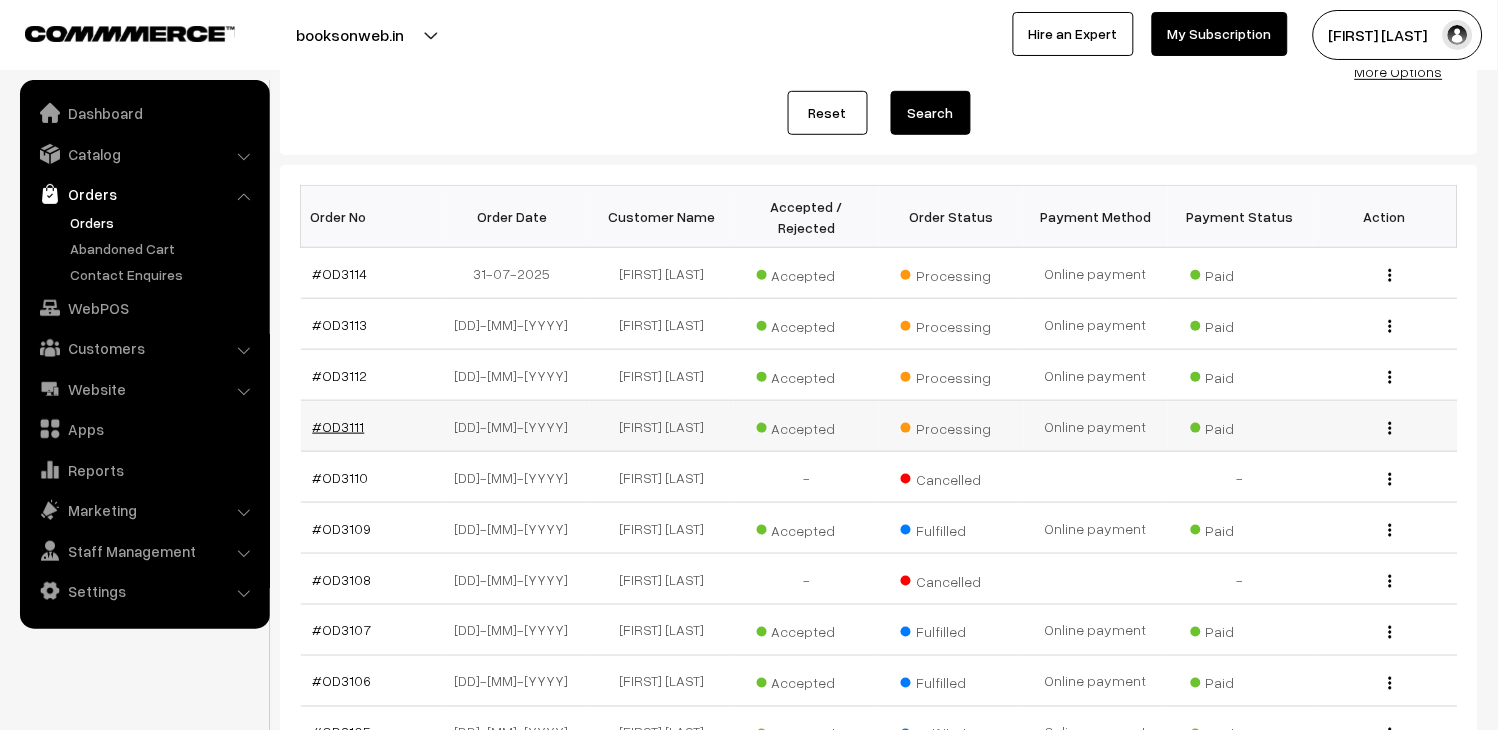 click on "#OD3111" at bounding box center [339, 426] 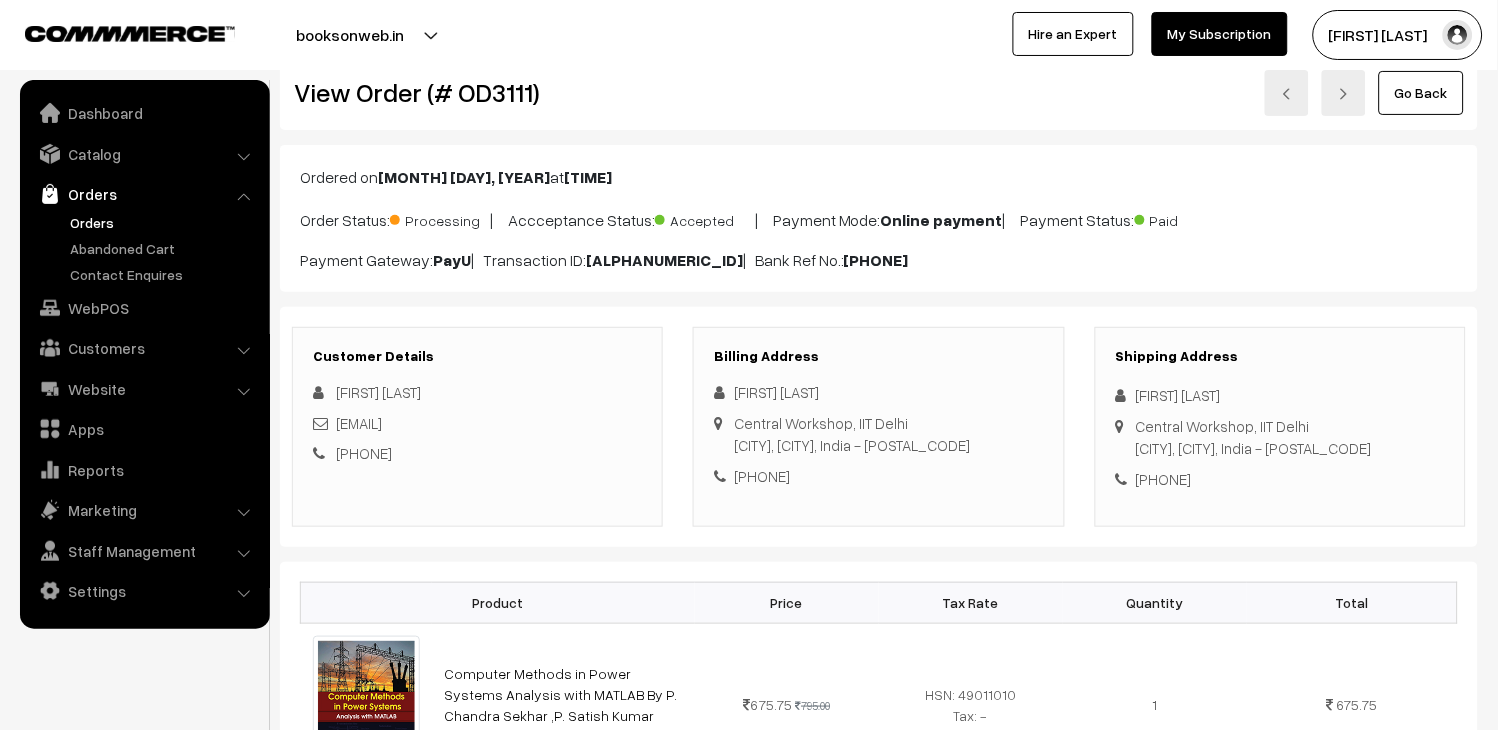 scroll, scrollTop: 0, scrollLeft: 0, axis: both 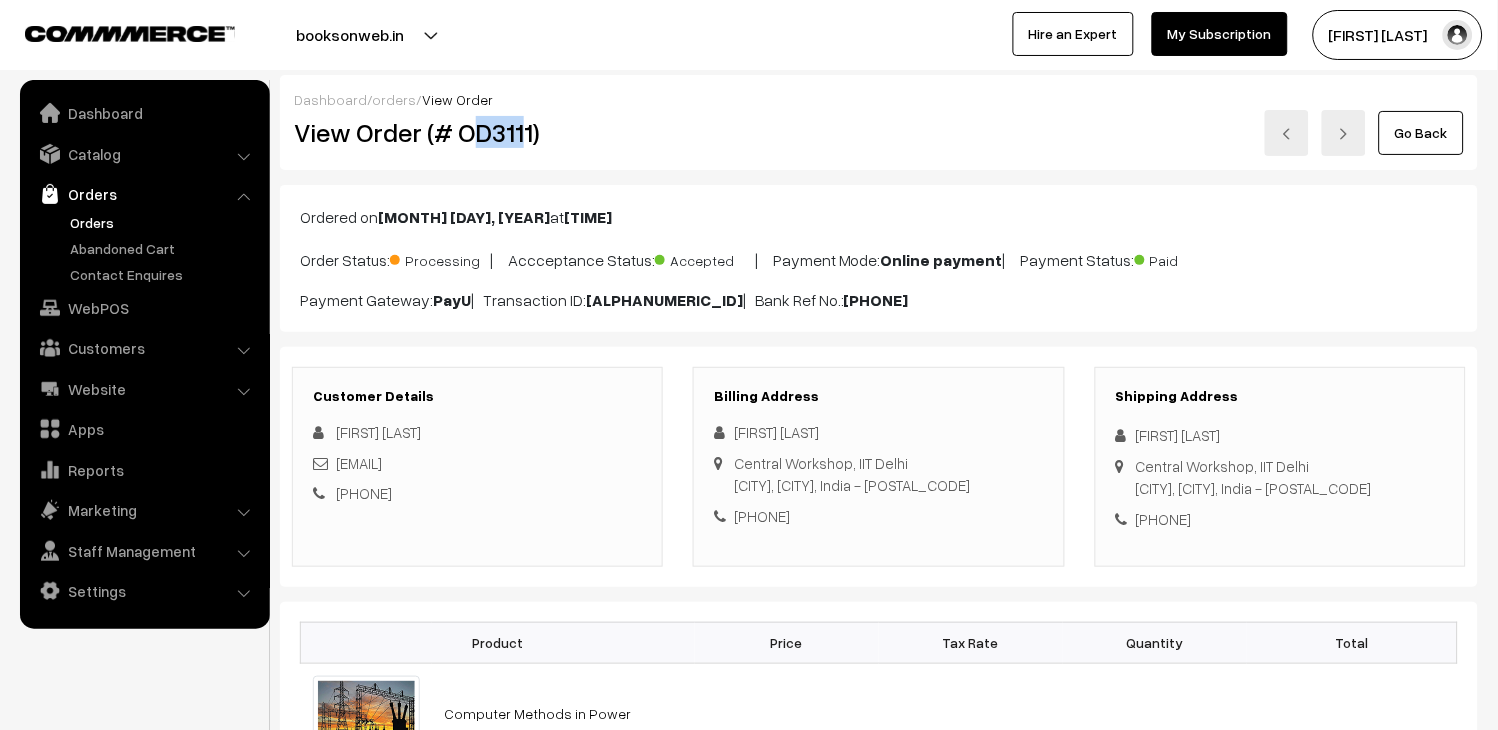 drag, startPoint x: 523, startPoint y: 136, endPoint x: 467, endPoint y: 140, distance: 56.142673 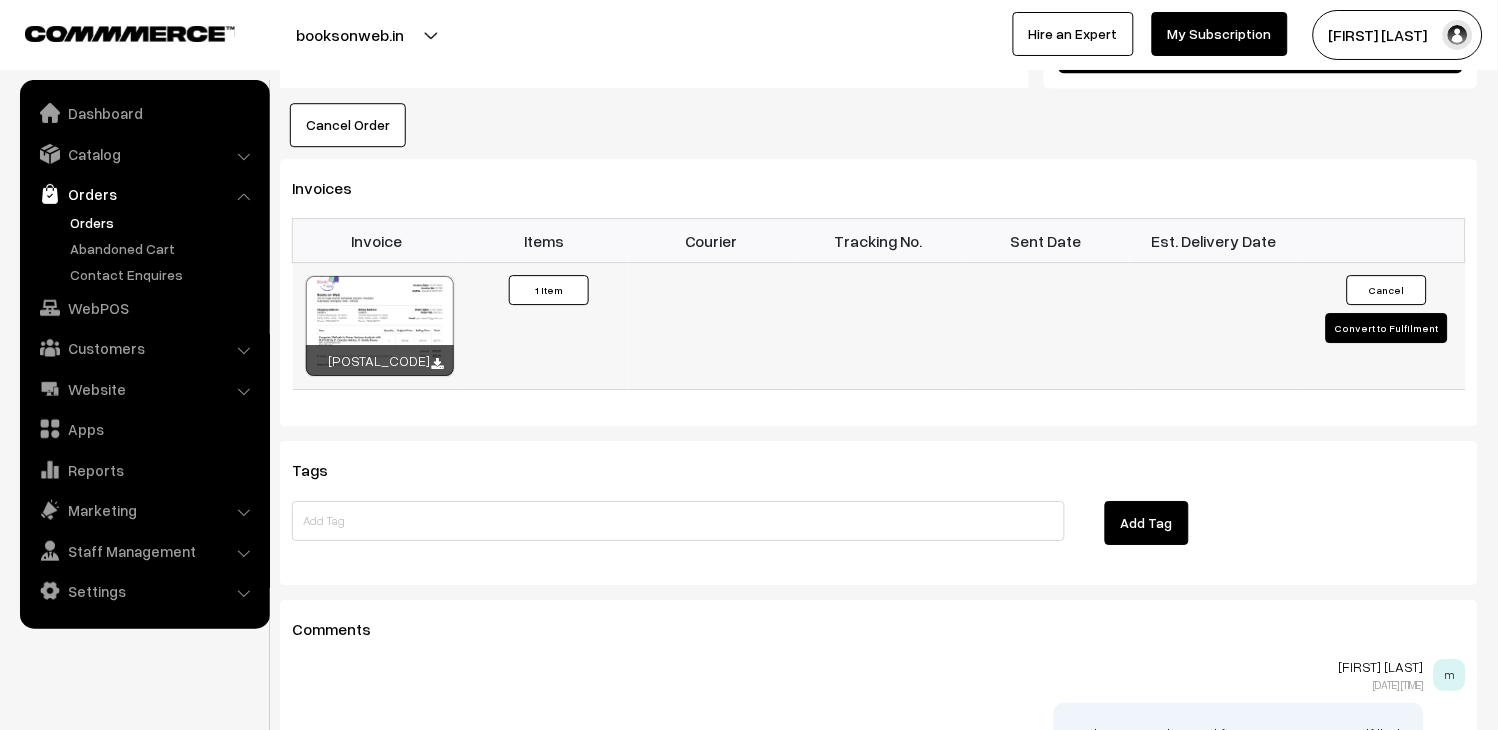 click on "Convert to Fulfilment" at bounding box center [1387, 328] 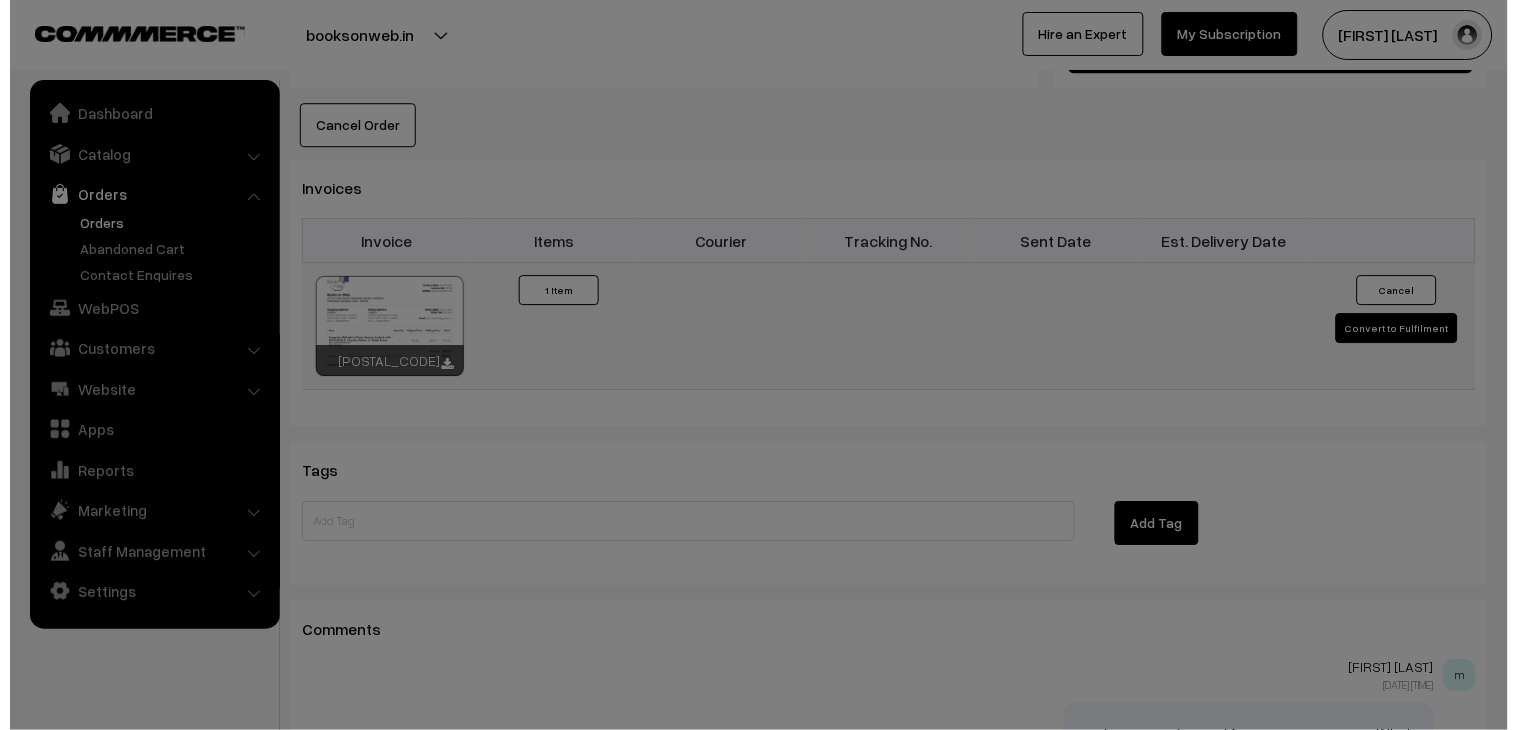 scroll, scrollTop: 1224, scrollLeft: 0, axis: vertical 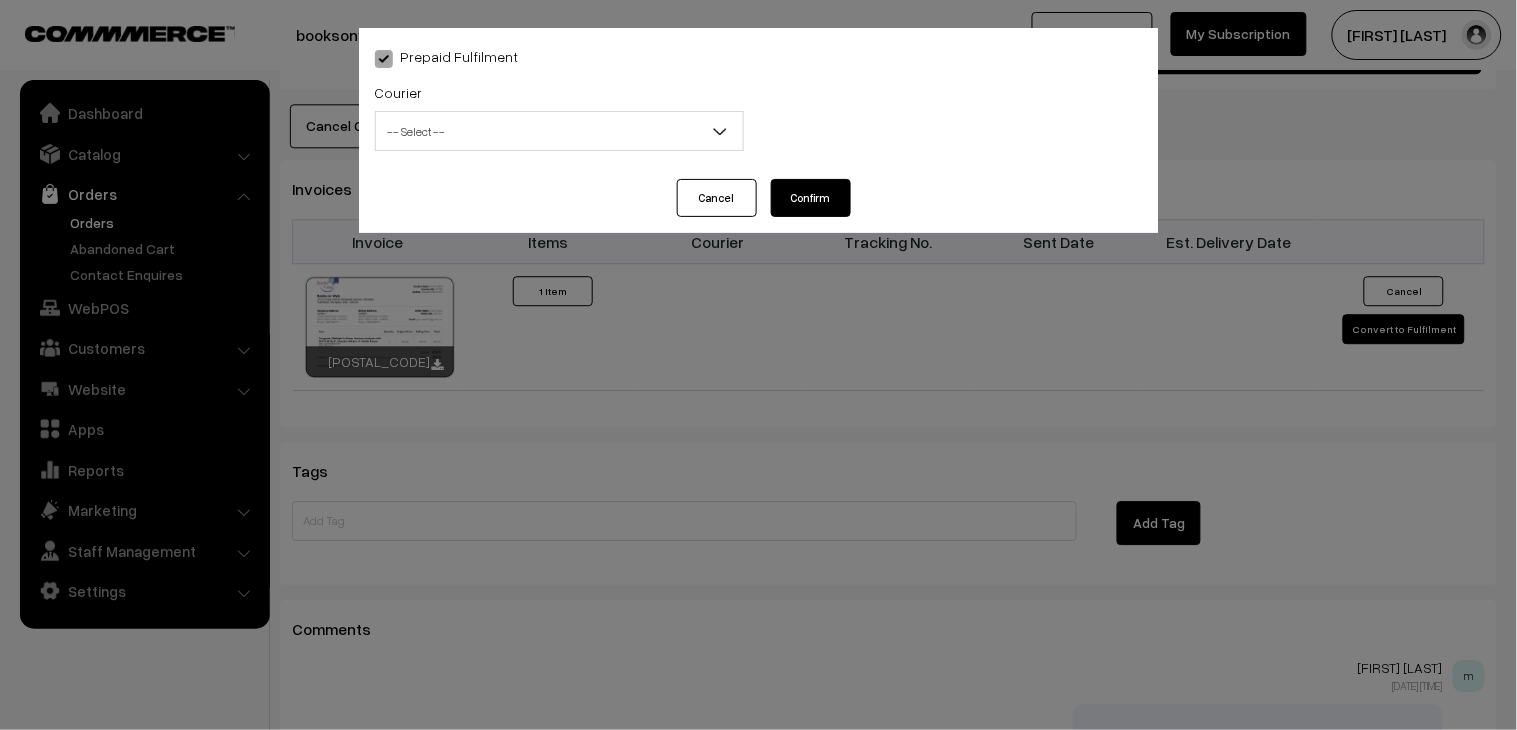 click on "-- Select --" at bounding box center (559, 131) 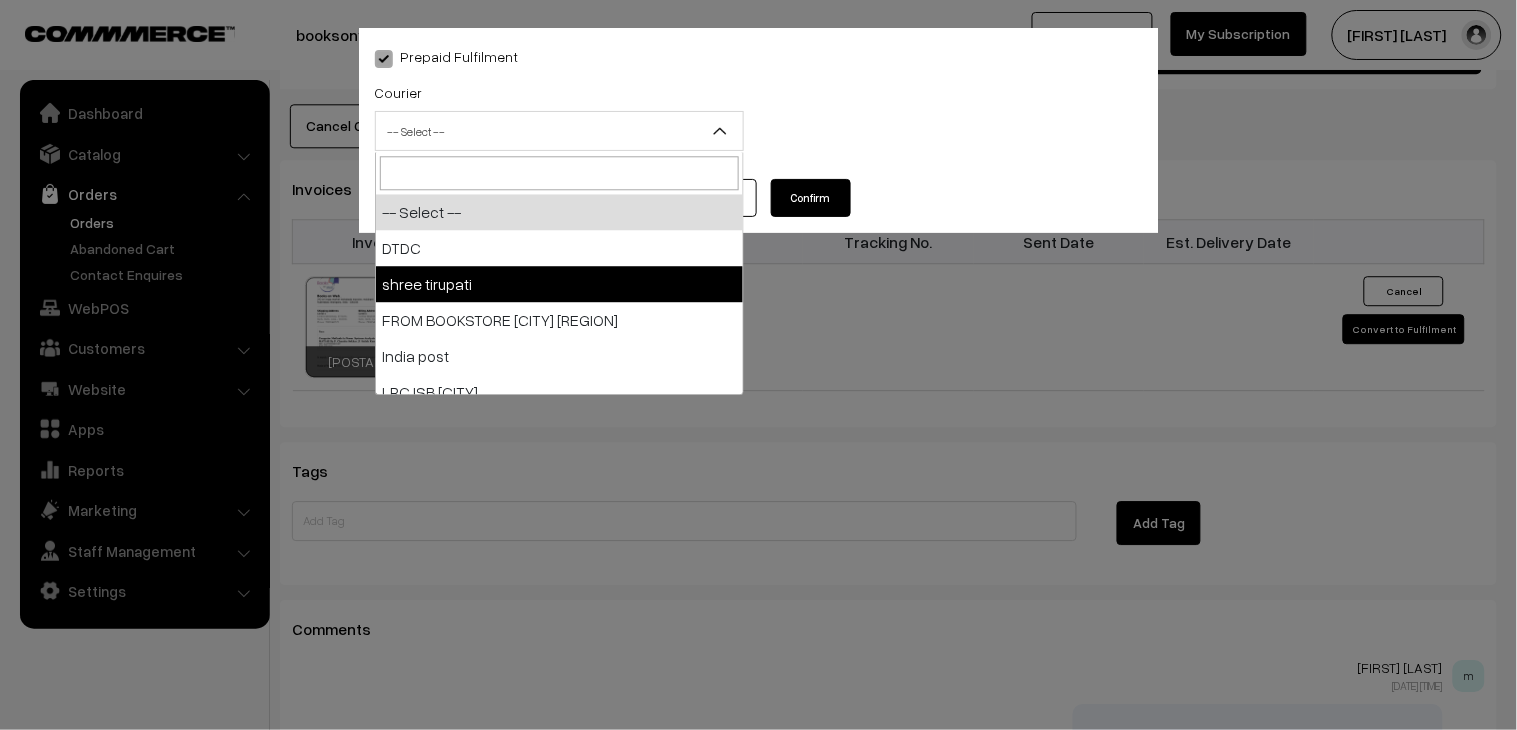 select on "2" 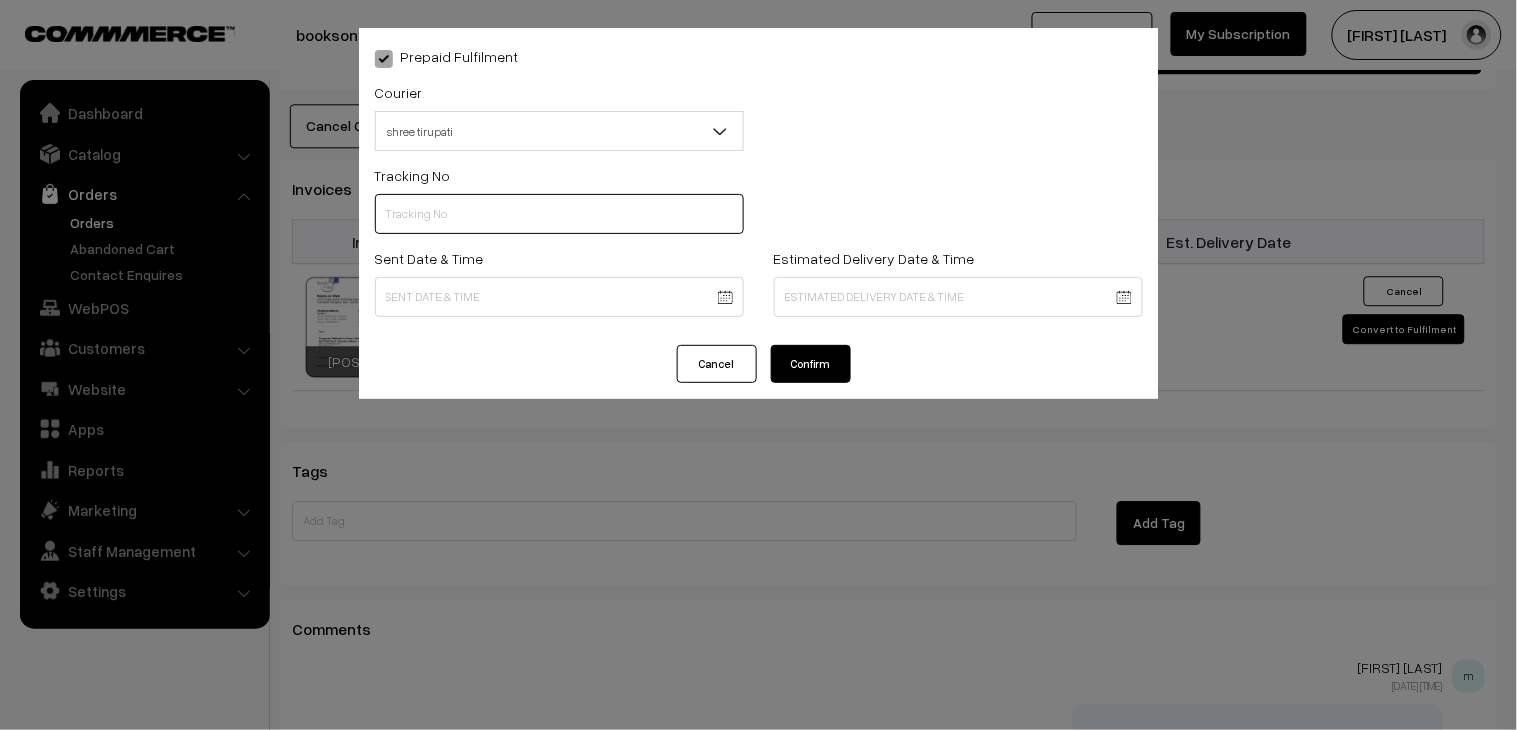 click at bounding box center [559, 214] 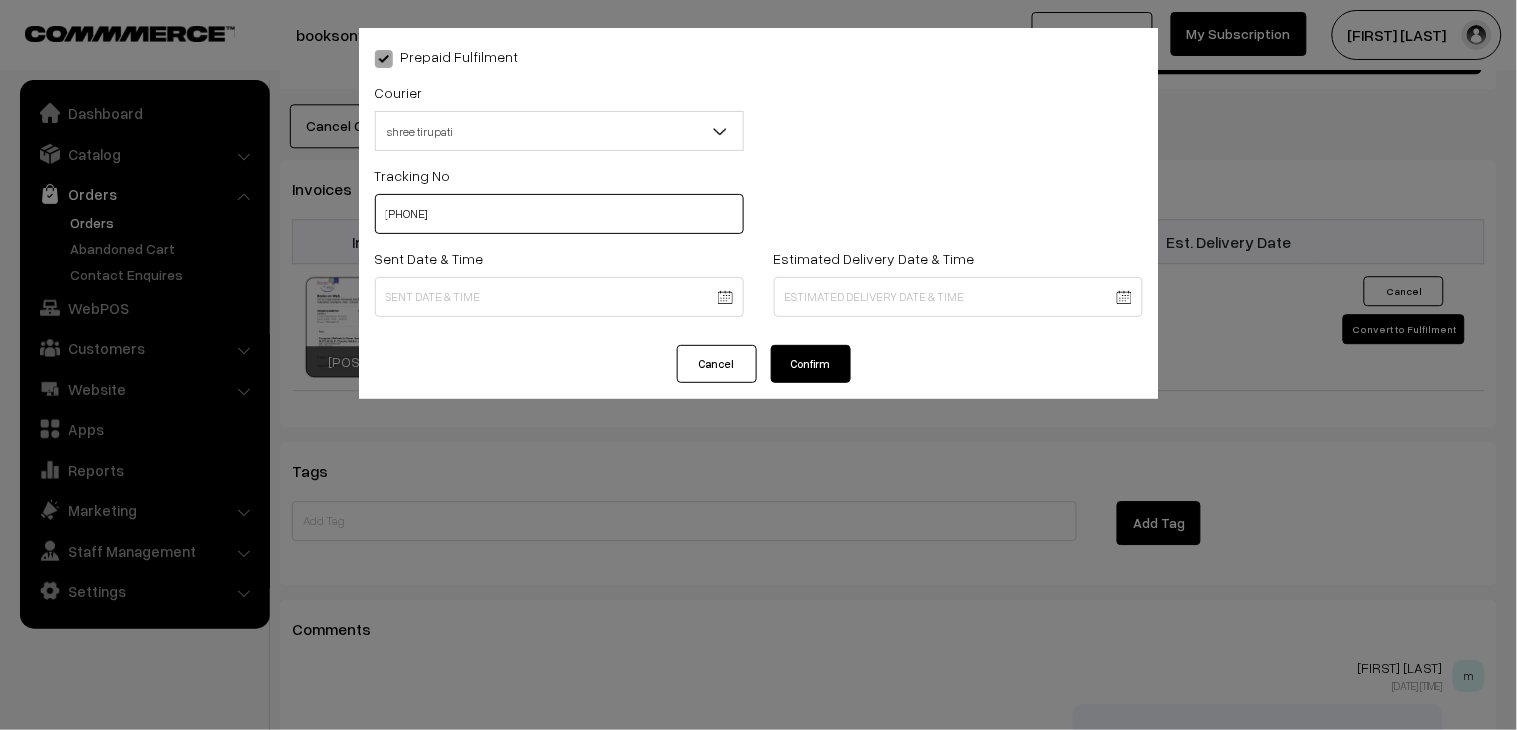 type on "[NUMBER]" 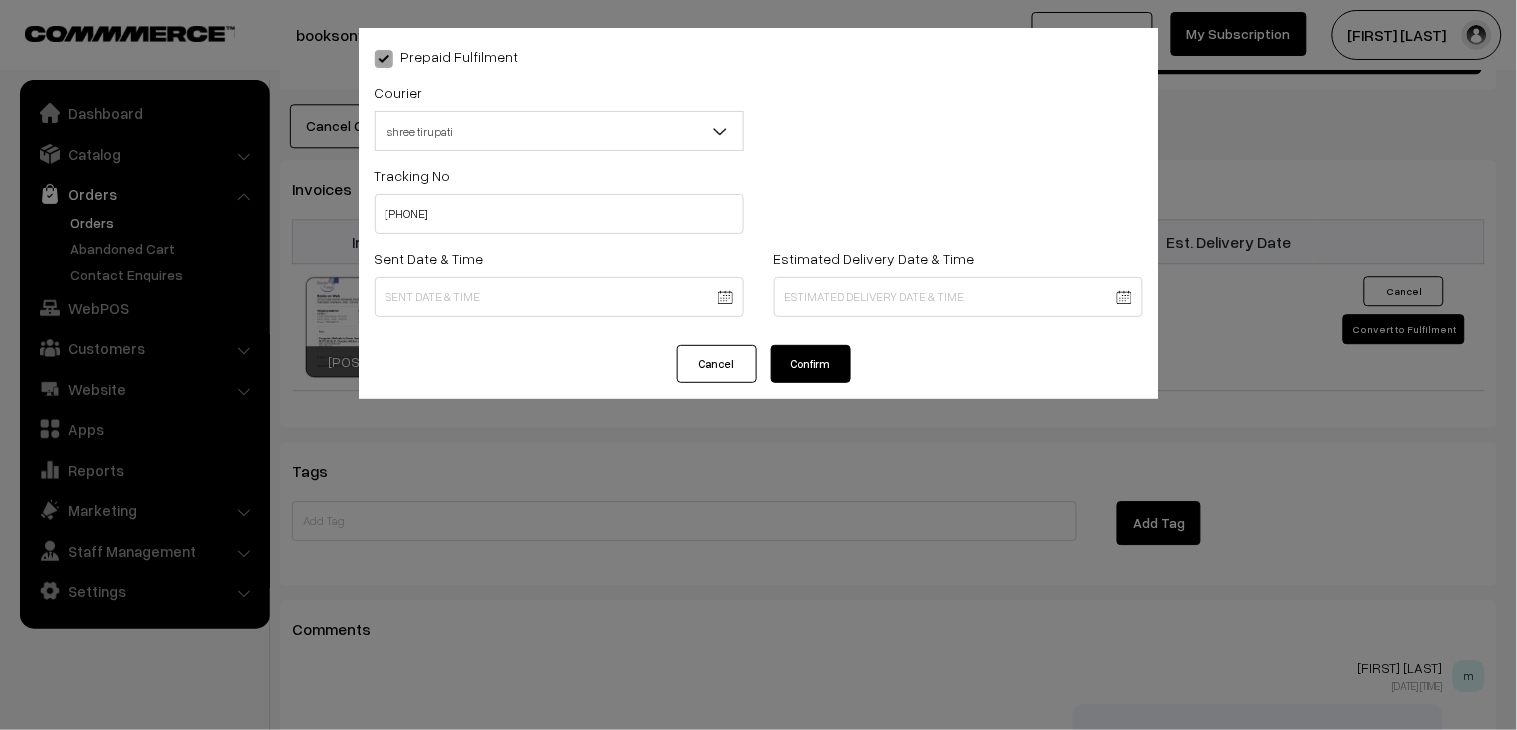 click on "Thank you for showing interest. Our team will call you shortly.
Close
booksonweb.in
Go to Website
Create New Store" at bounding box center (758, -82) 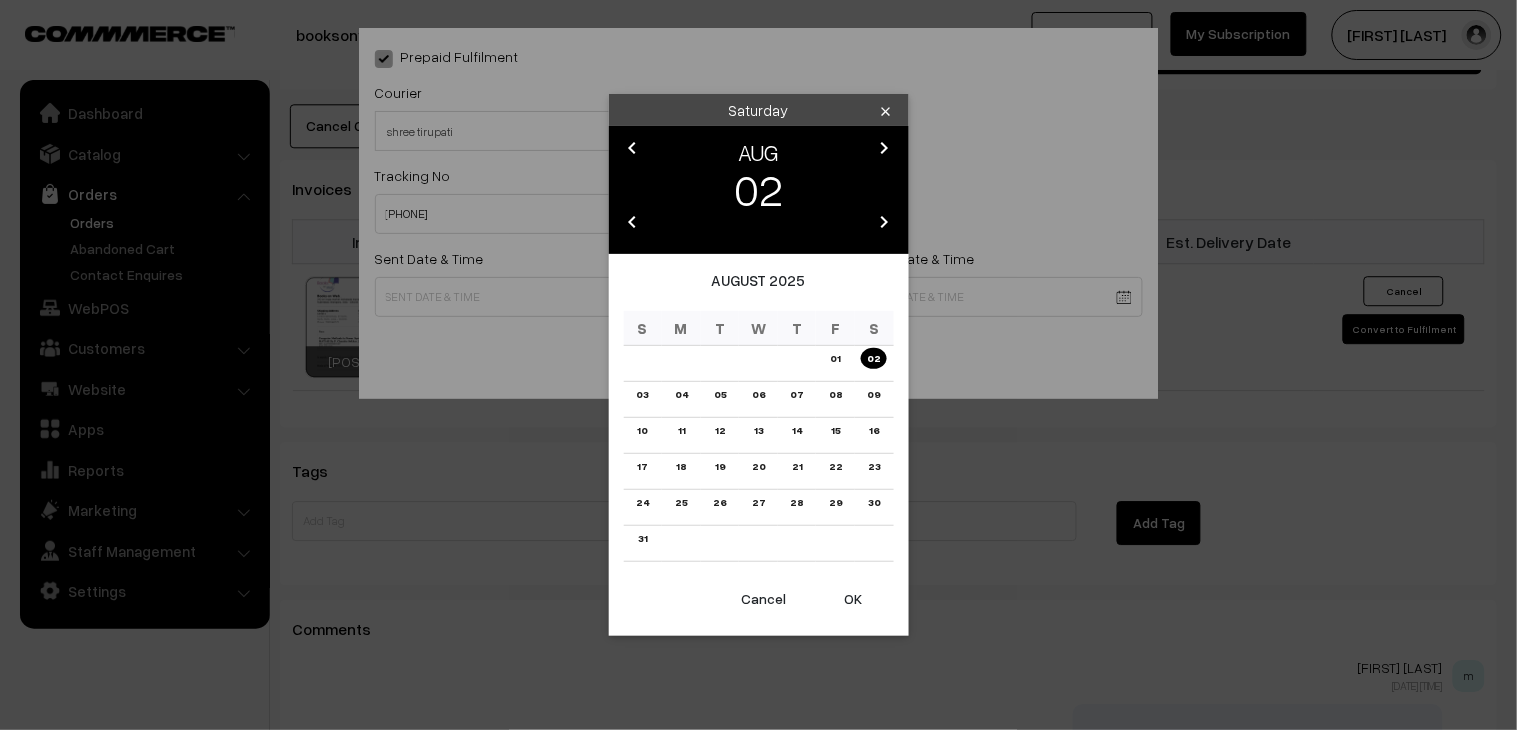 click on "chevron_left" at bounding box center (633, 222) 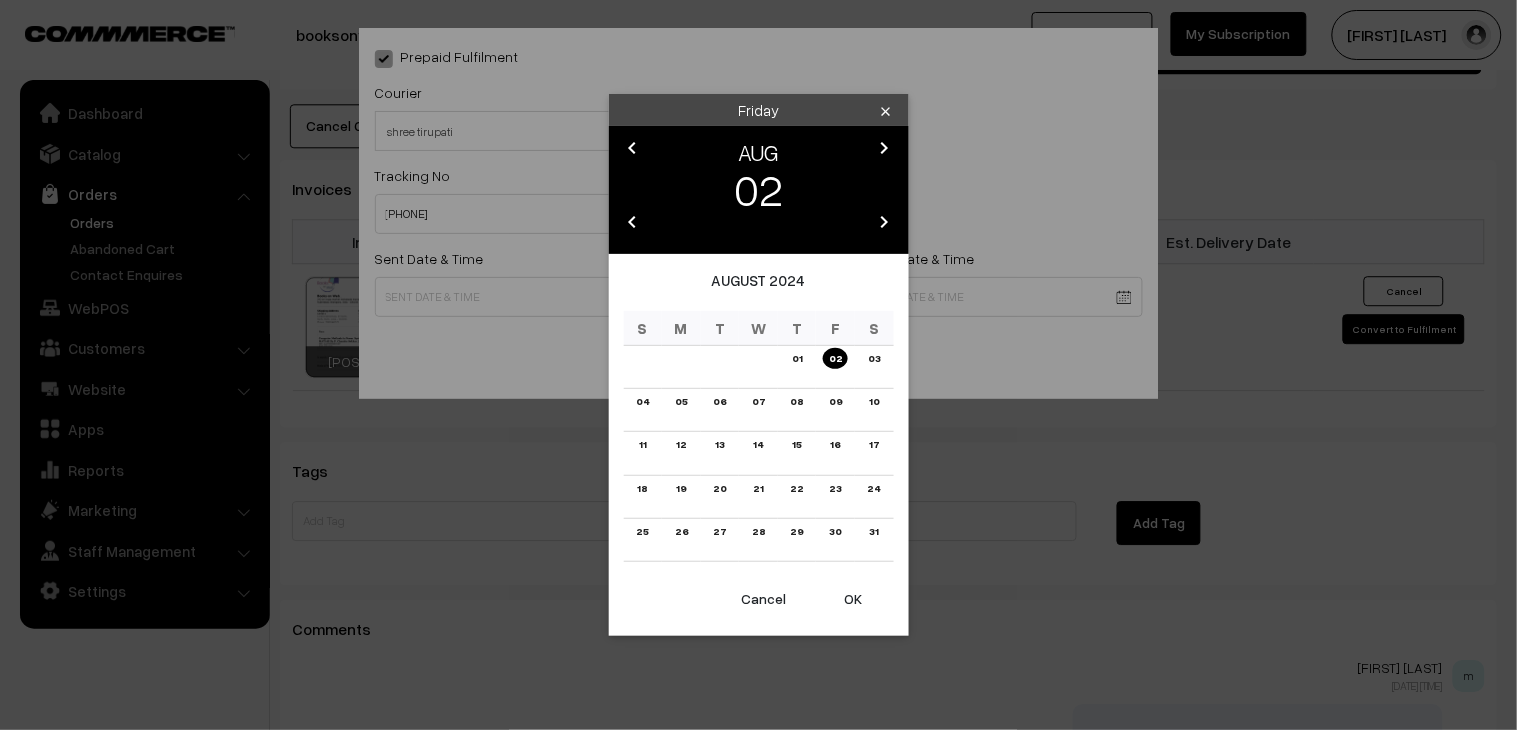 click on "Friday" at bounding box center (758, 110) 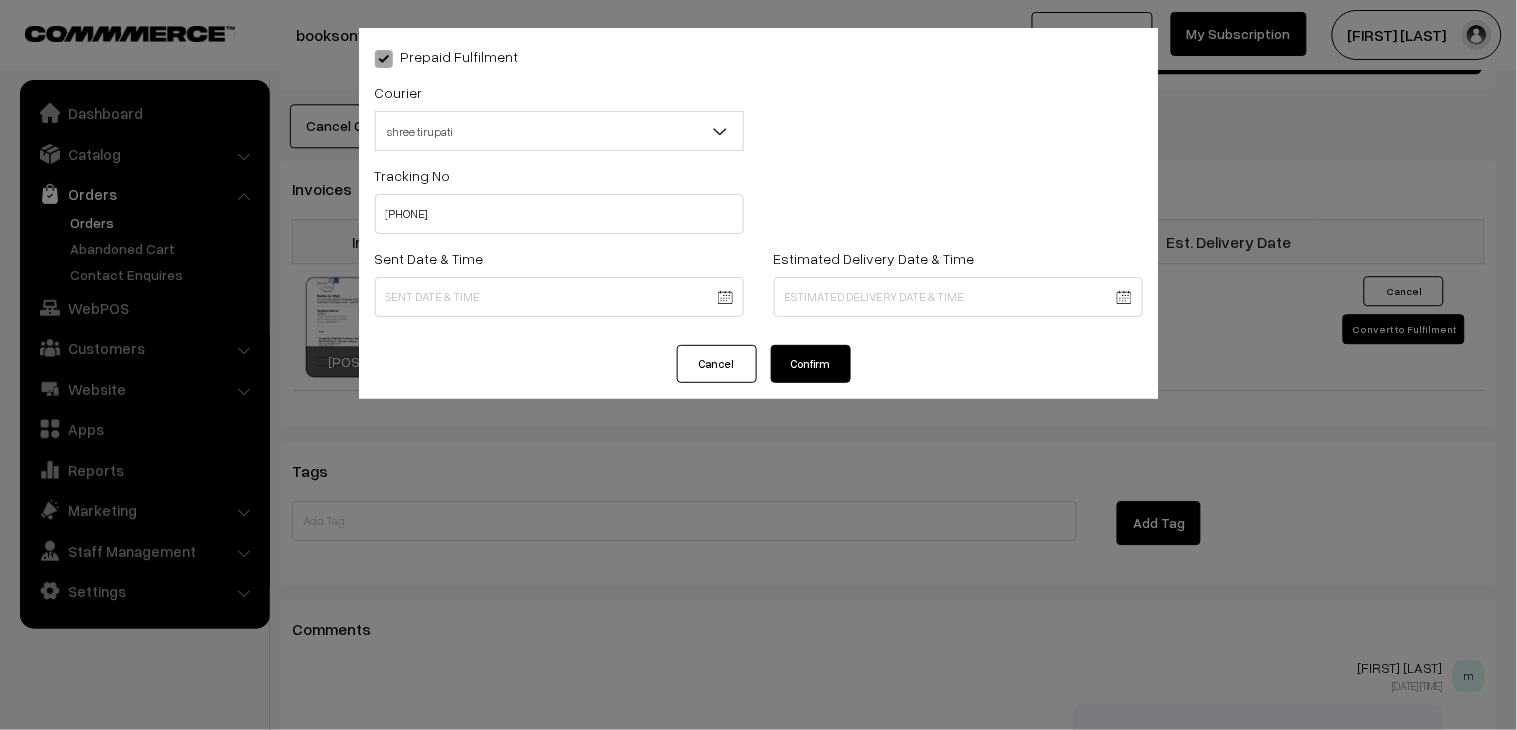 click on "Thank you for showing interest. Our team will call you shortly.
Close
booksonweb.in
Go to Website
Create New Store" at bounding box center (758, -82) 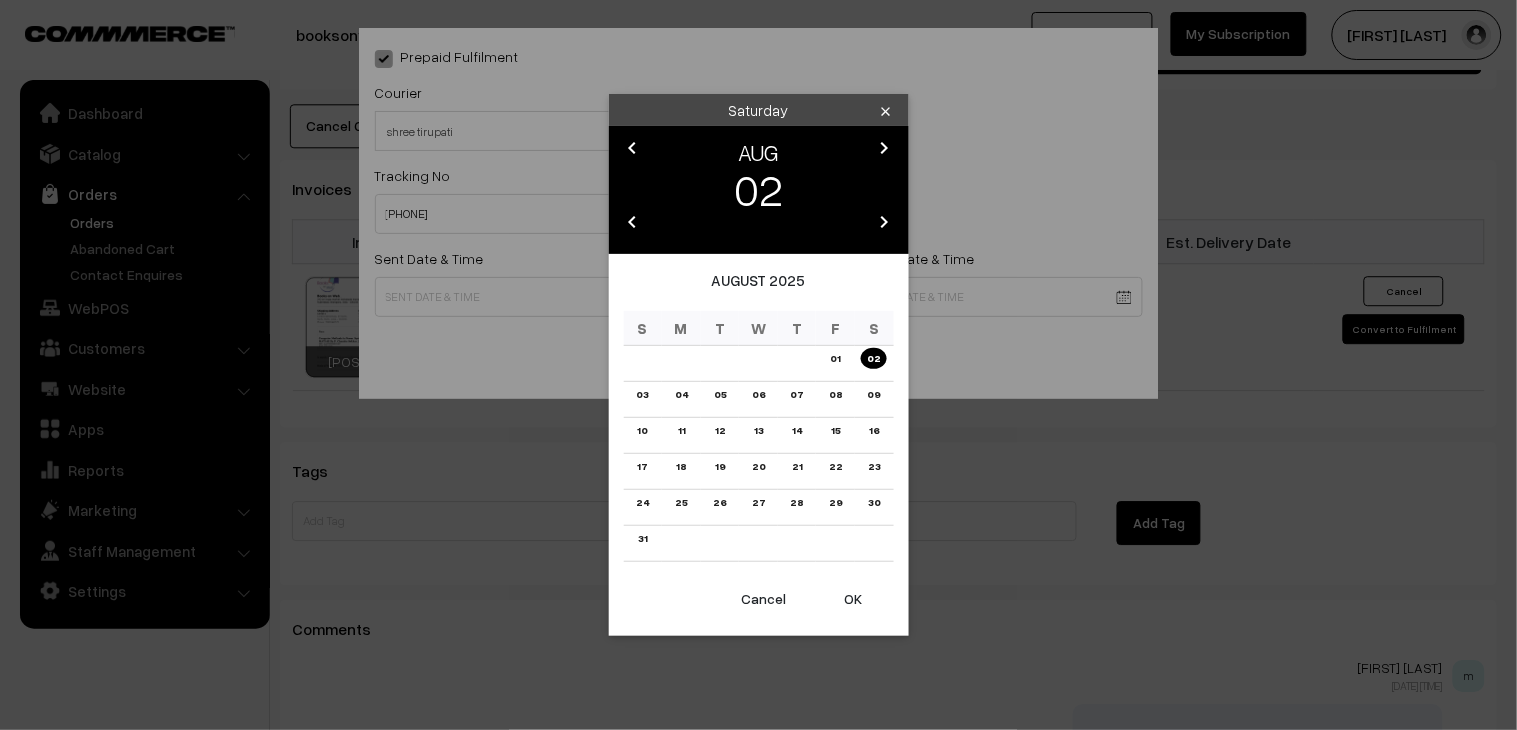 click on "chevron_left" at bounding box center (633, 148) 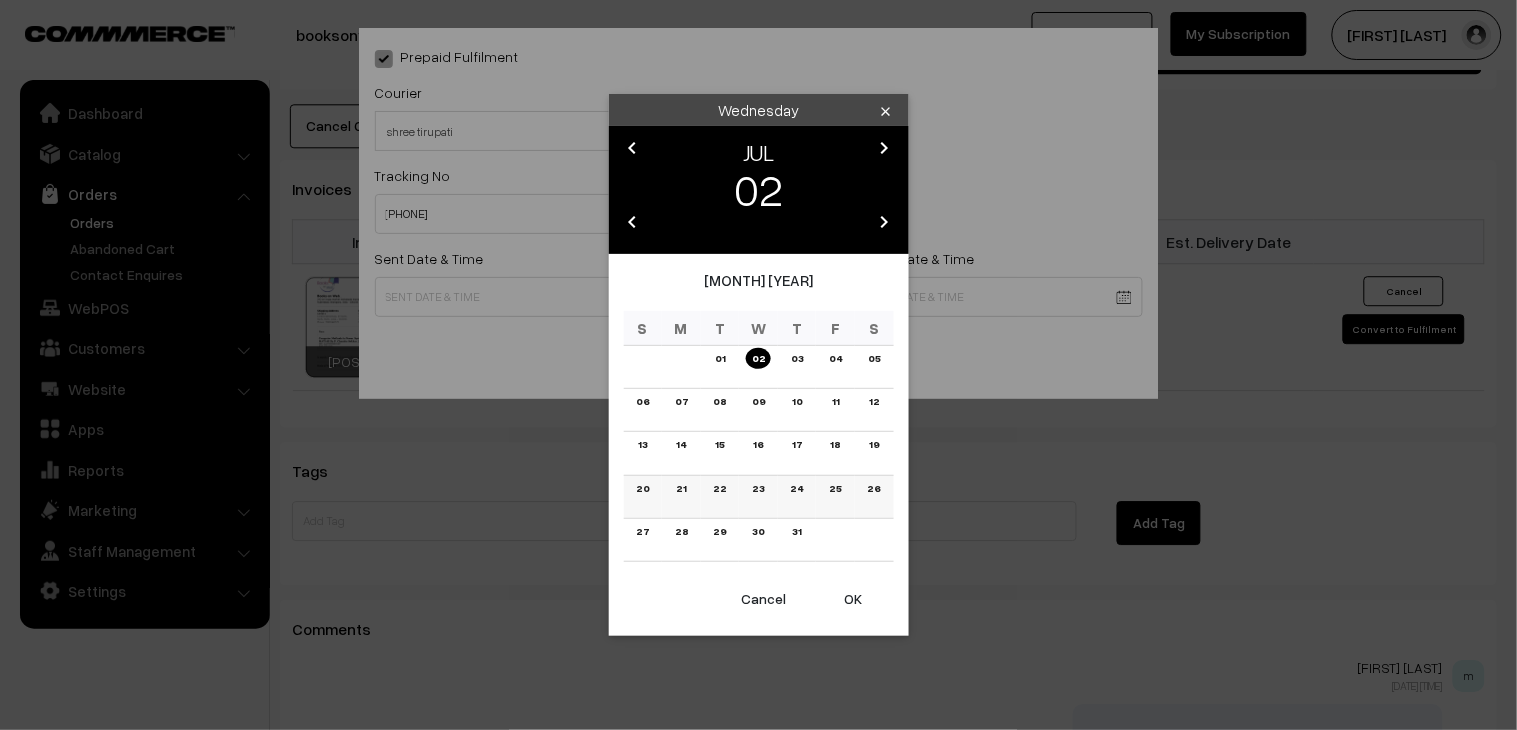 click on "25" at bounding box center (835, 488) 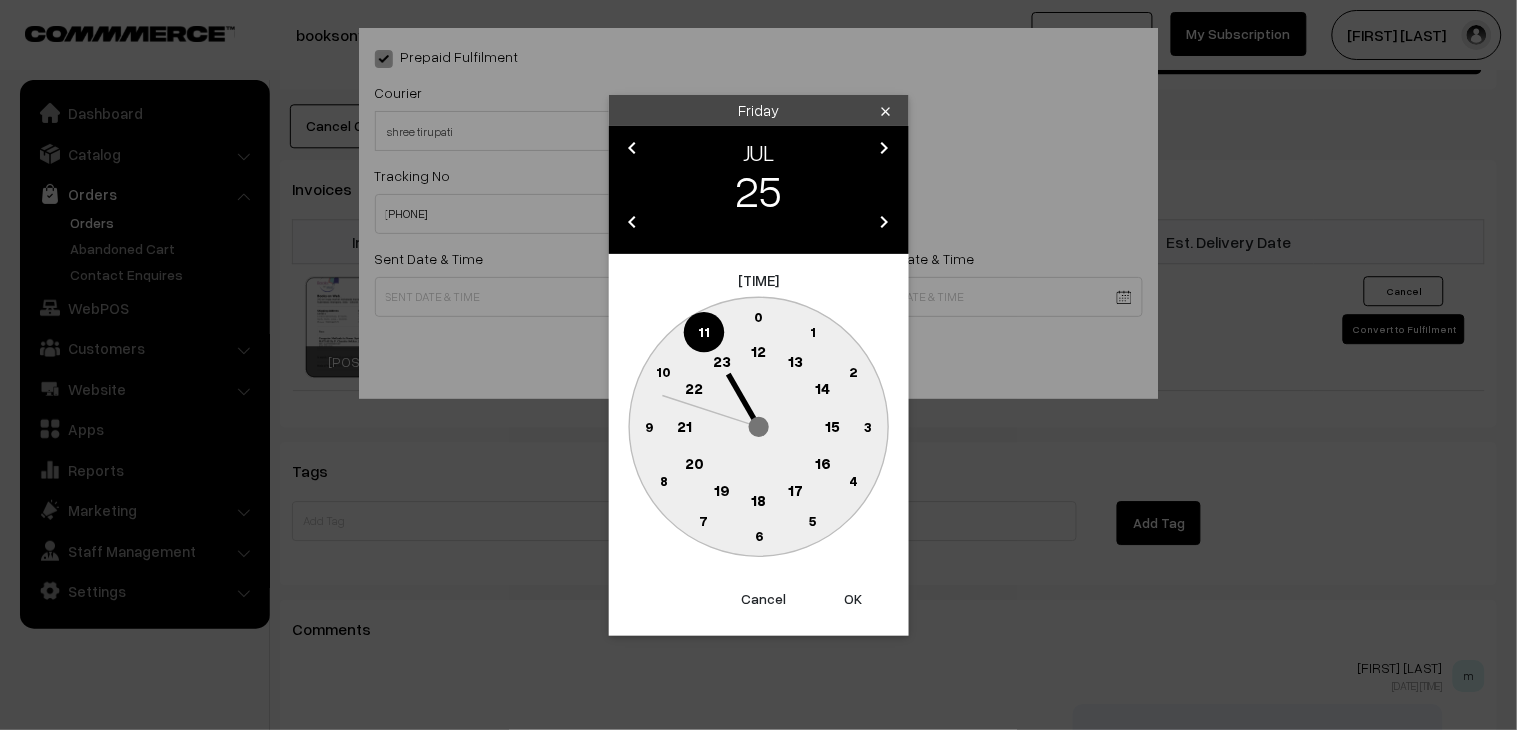 click on "18" 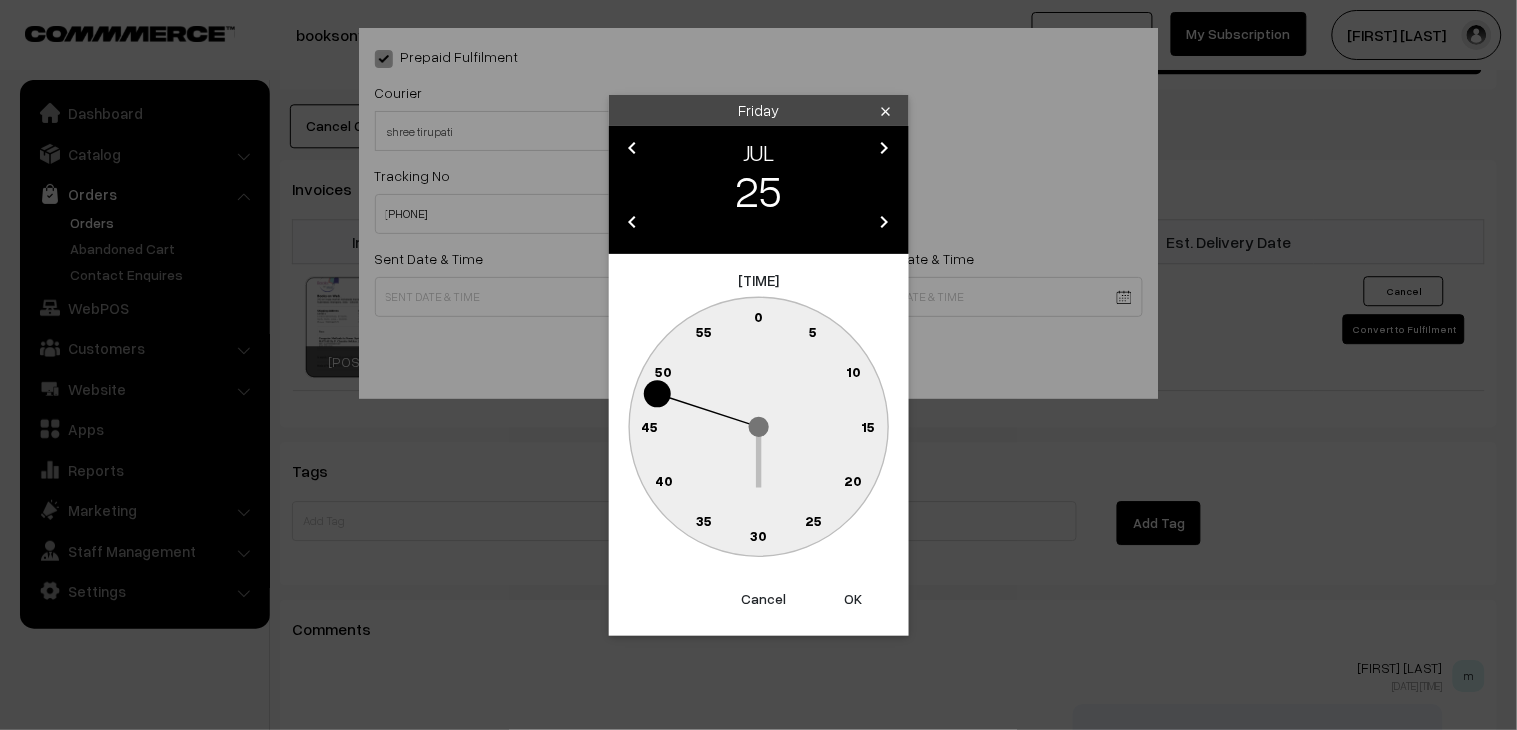 click 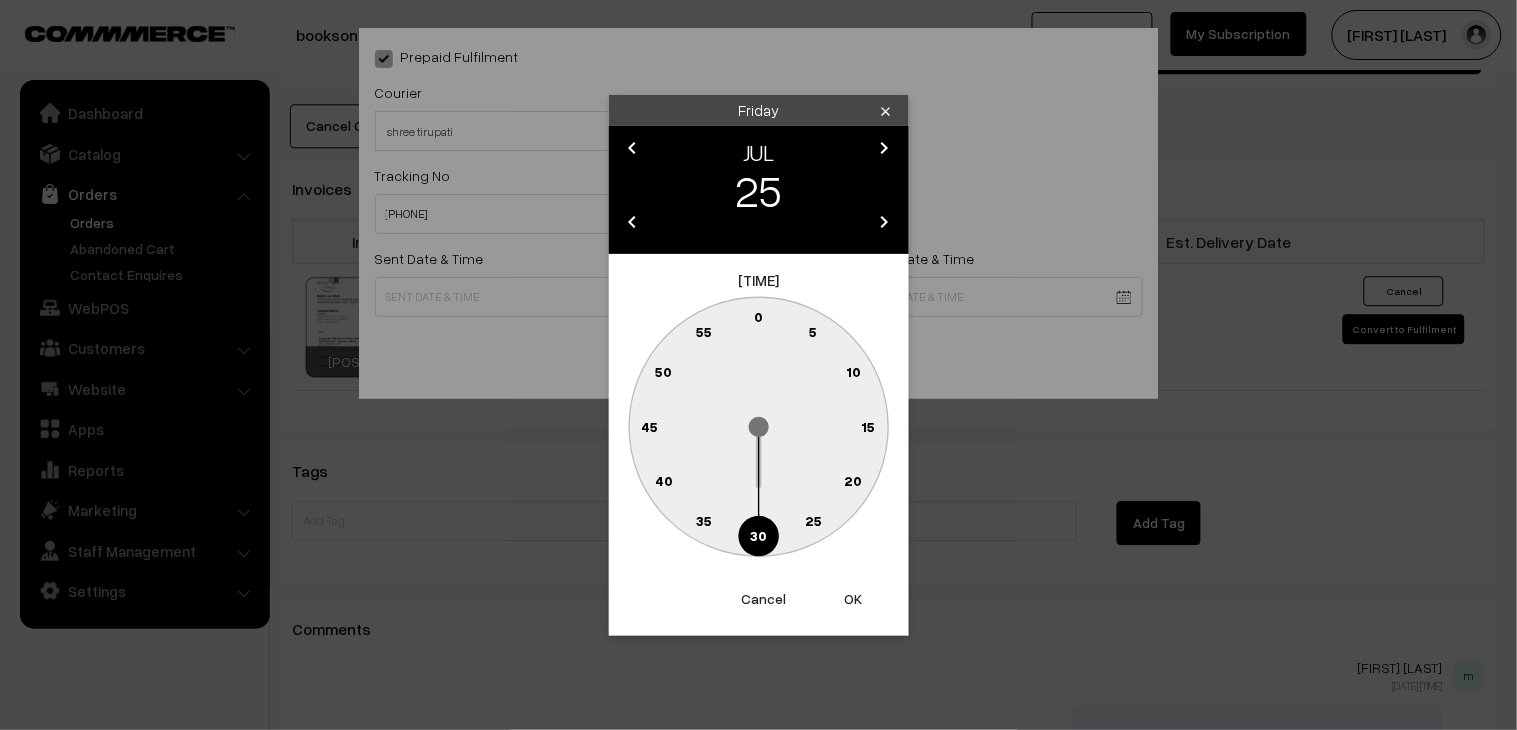 type on "25-07-2025 18:30" 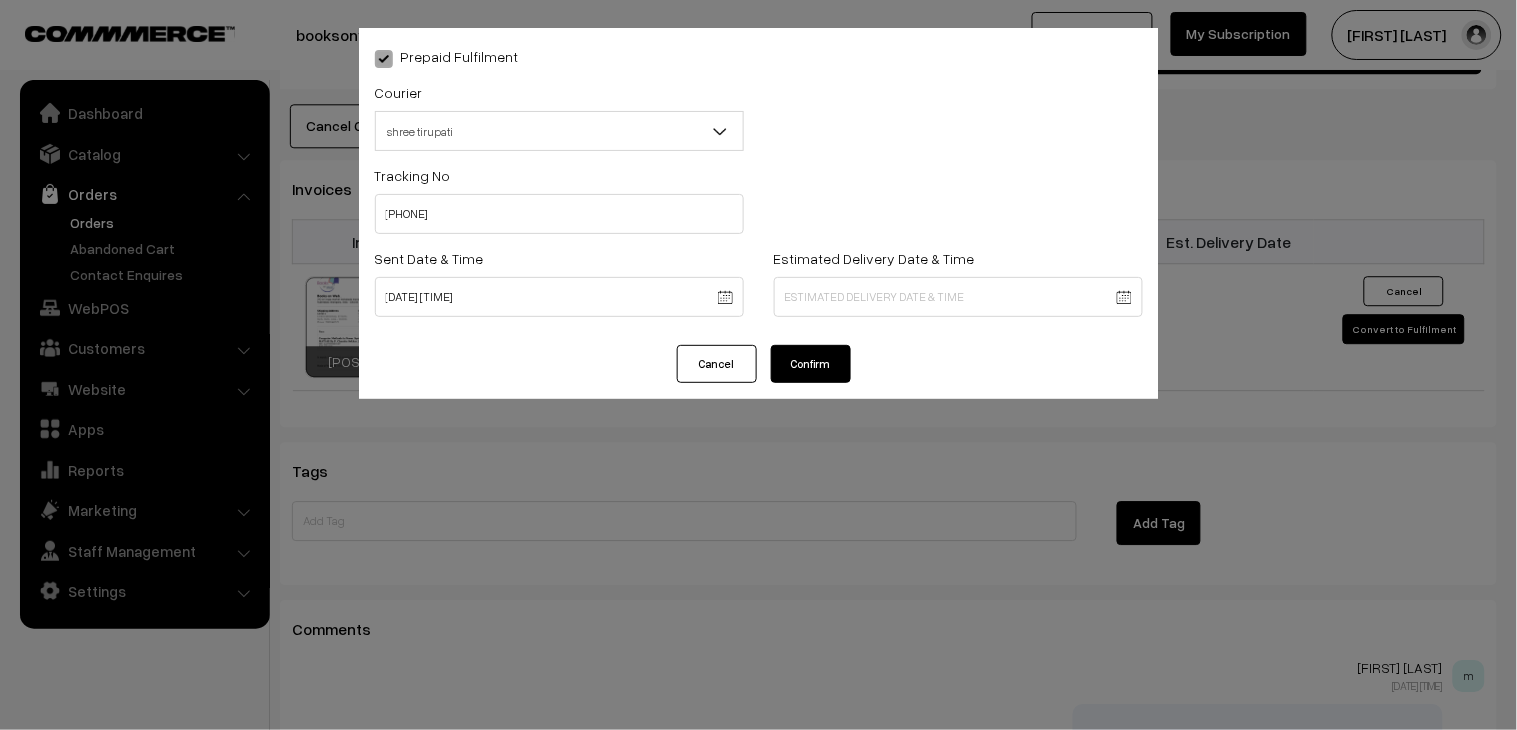 click on "Confirm" at bounding box center (811, 364) 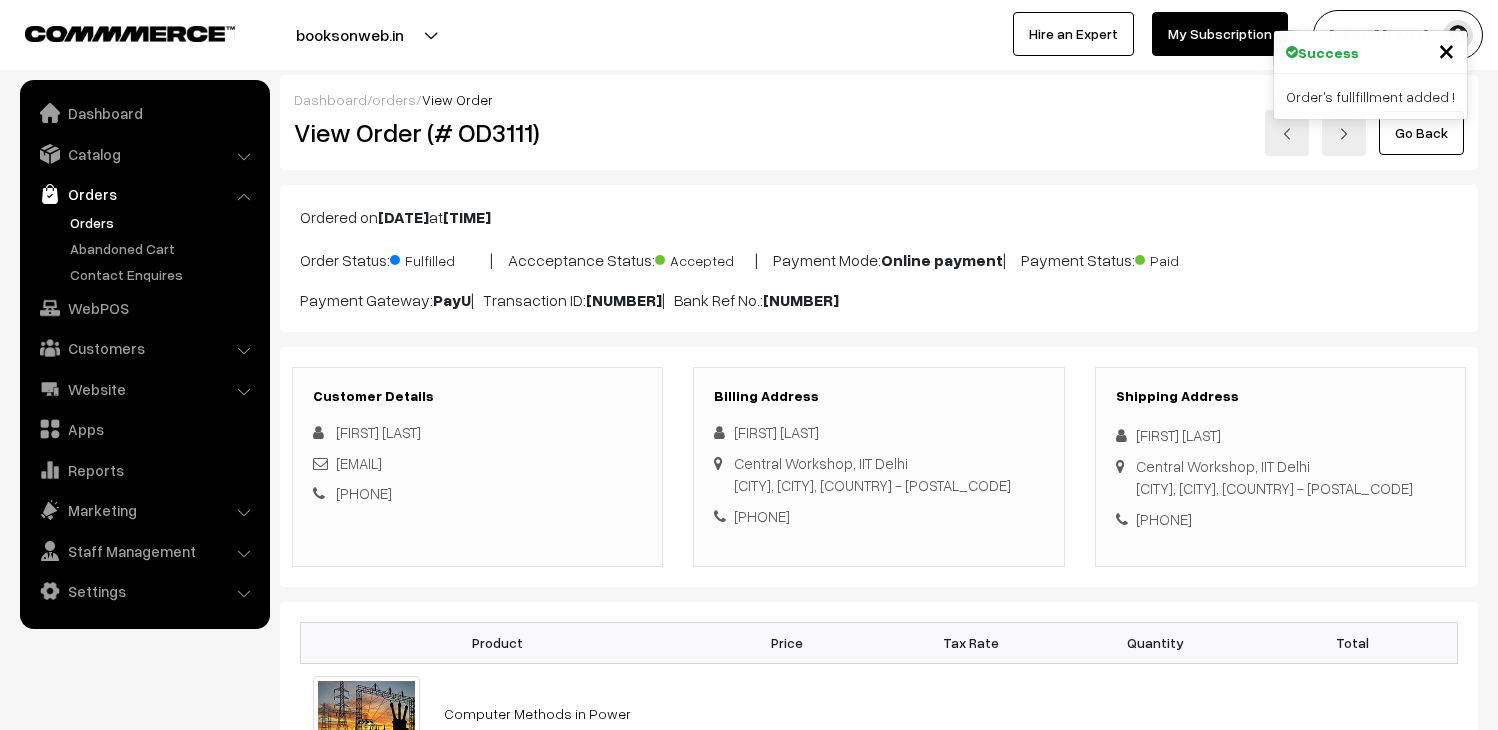 scroll, scrollTop: 0, scrollLeft: 0, axis: both 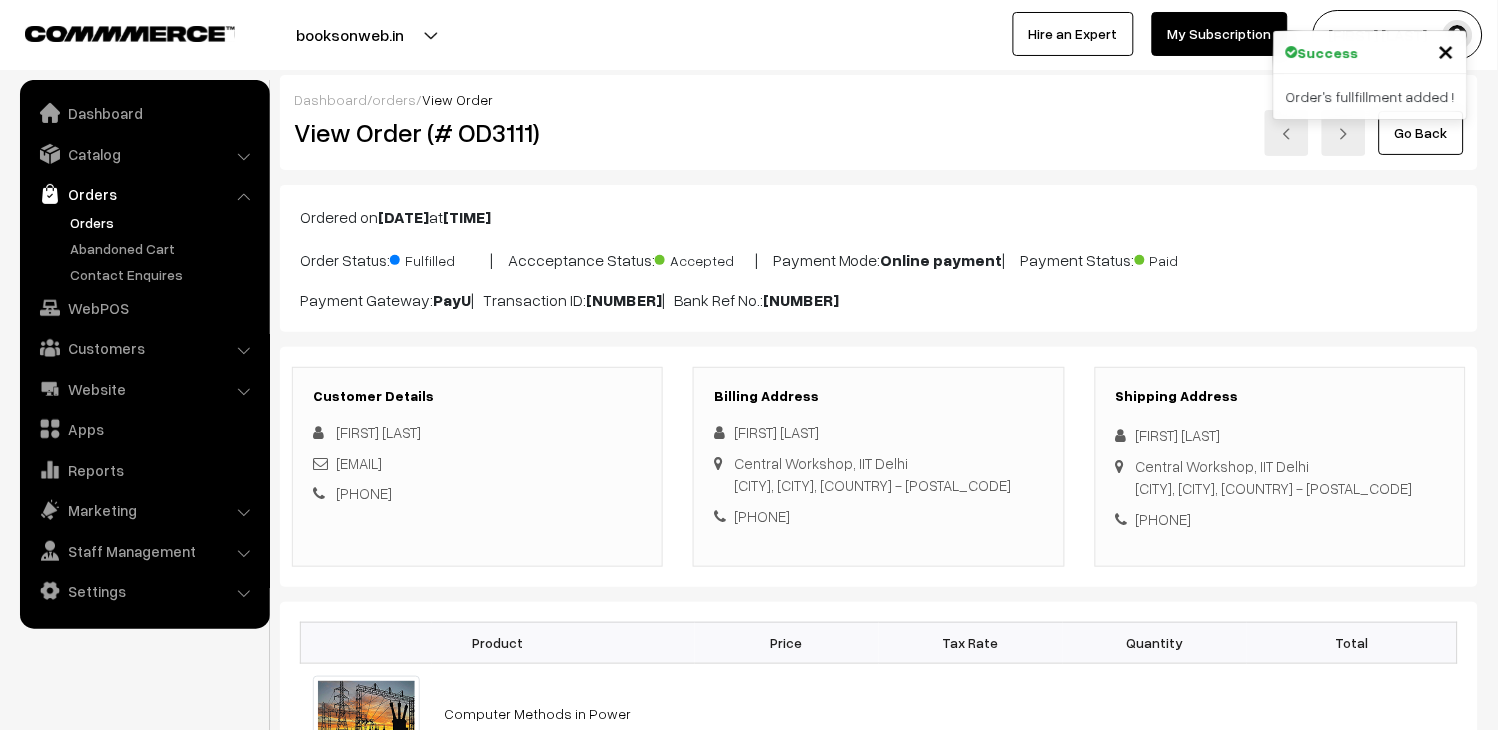 drag, startPoint x: 85, startPoint y: 224, endPoint x: 375, endPoint y: 291, distance: 297.63904 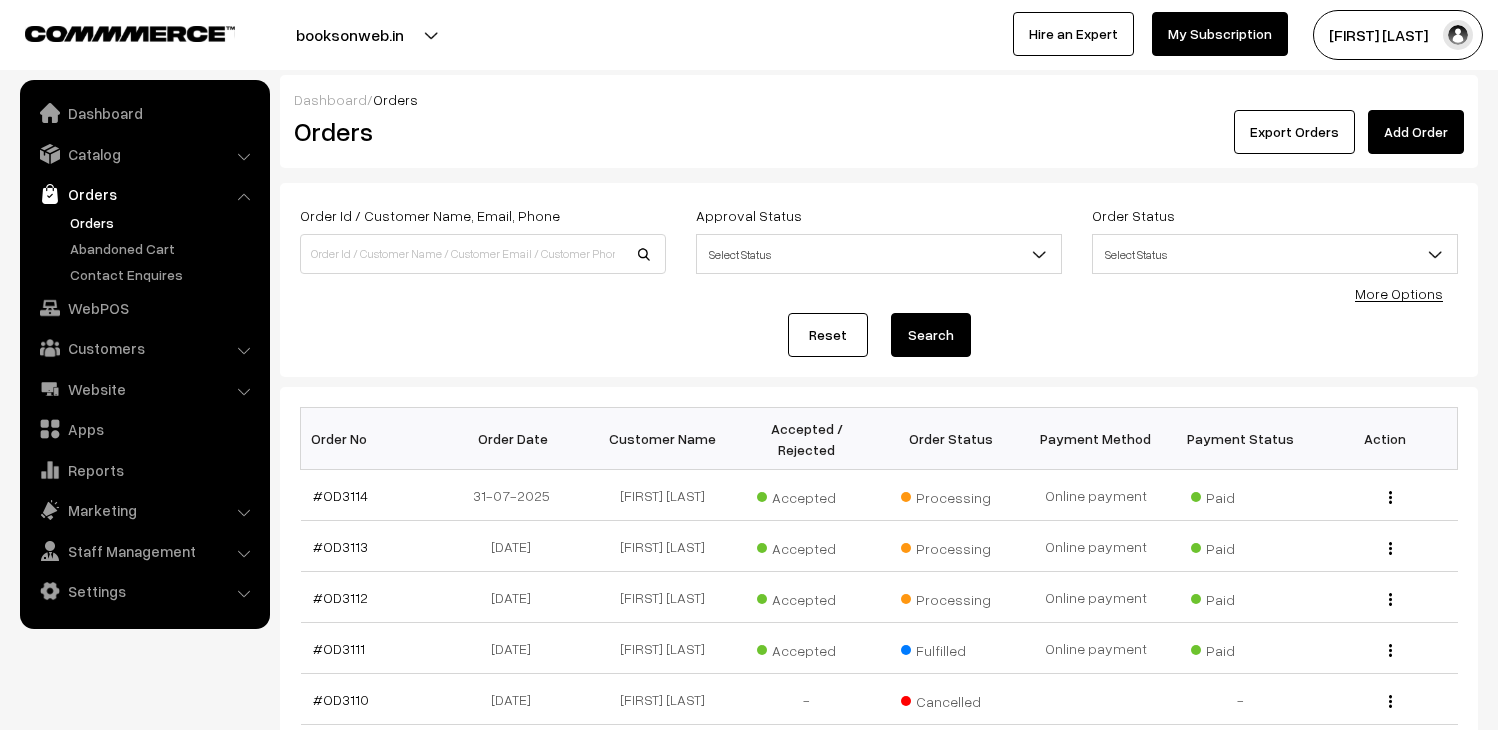 scroll, scrollTop: 222, scrollLeft: 0, axis: vertical 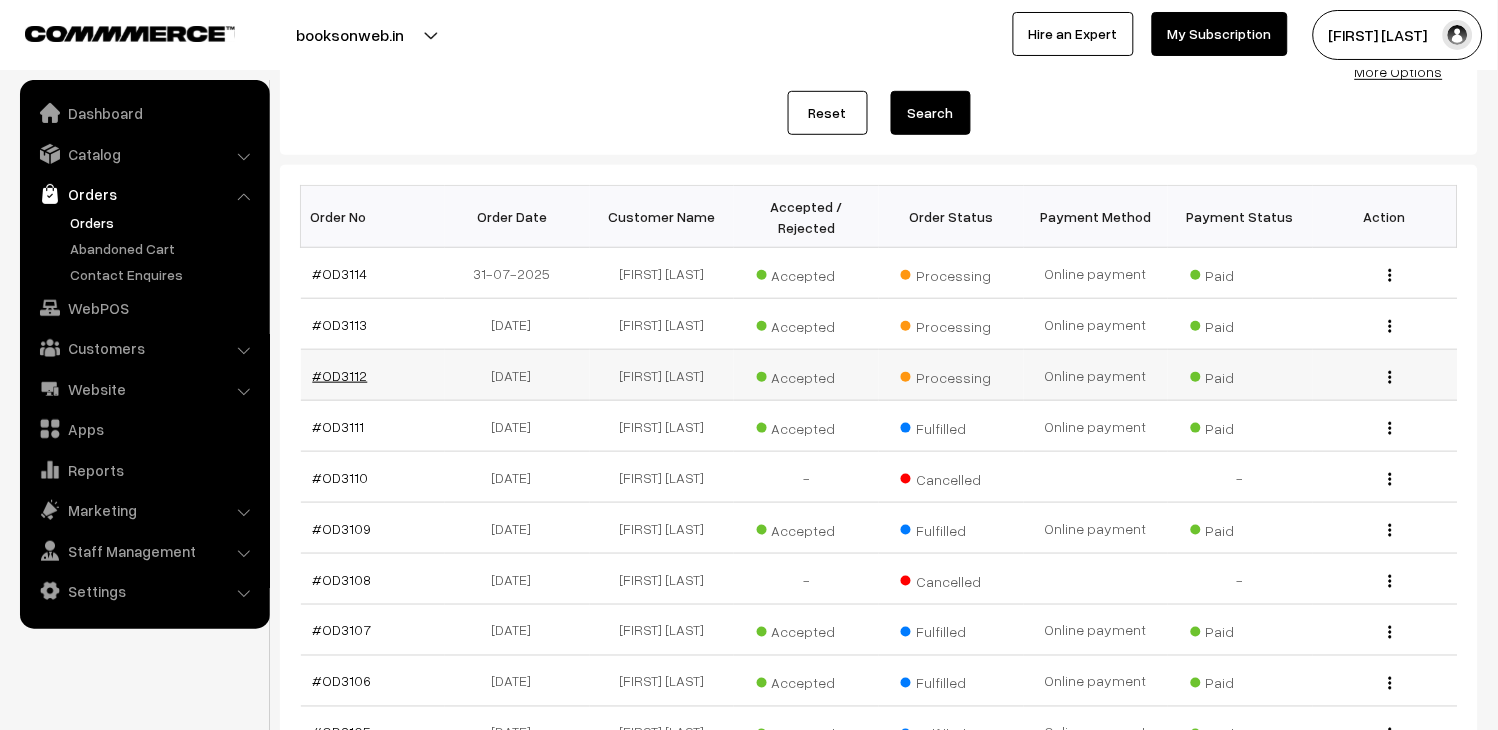 click on "#OD3112" at bounding box center [340, 375] 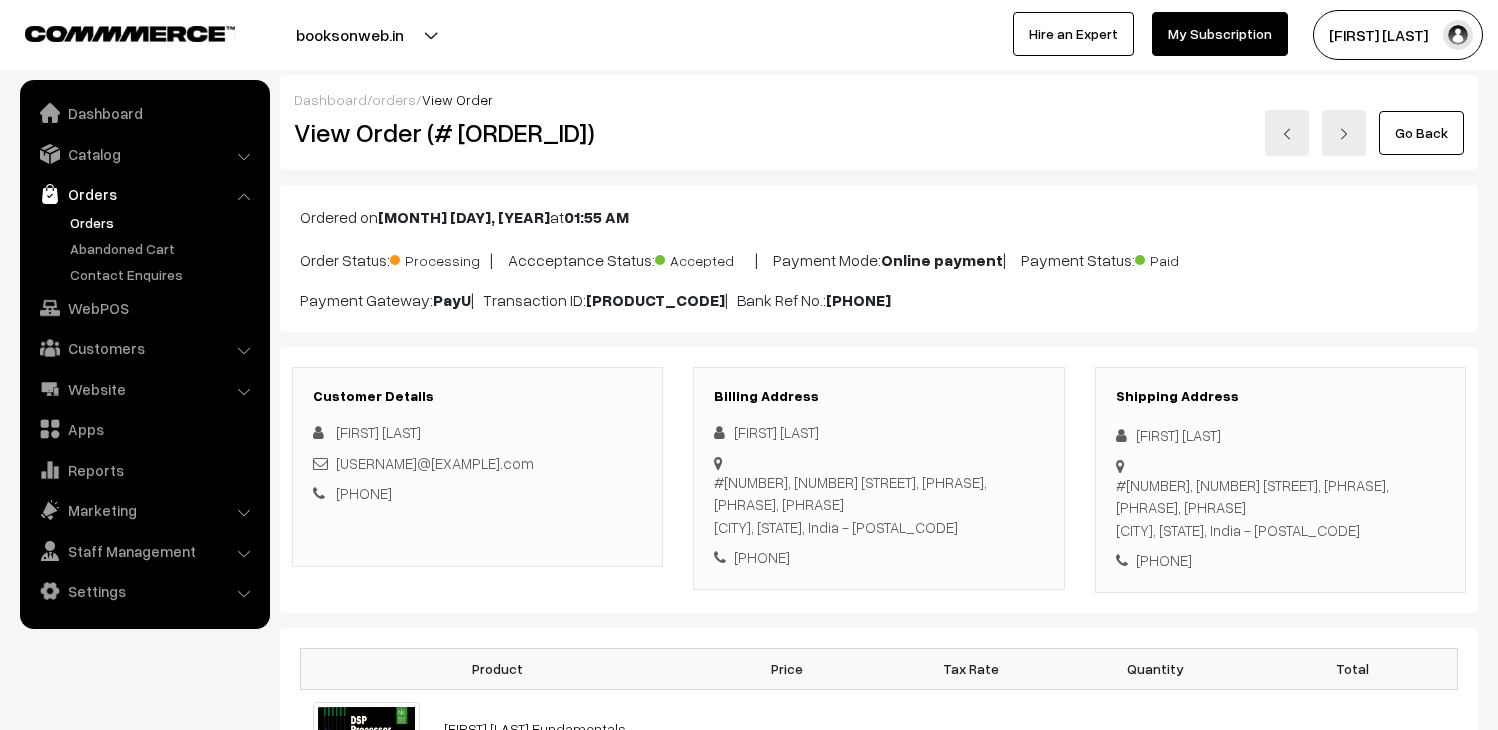 scroll, scrollTop: 0, scrollLeft: 0, axis: both 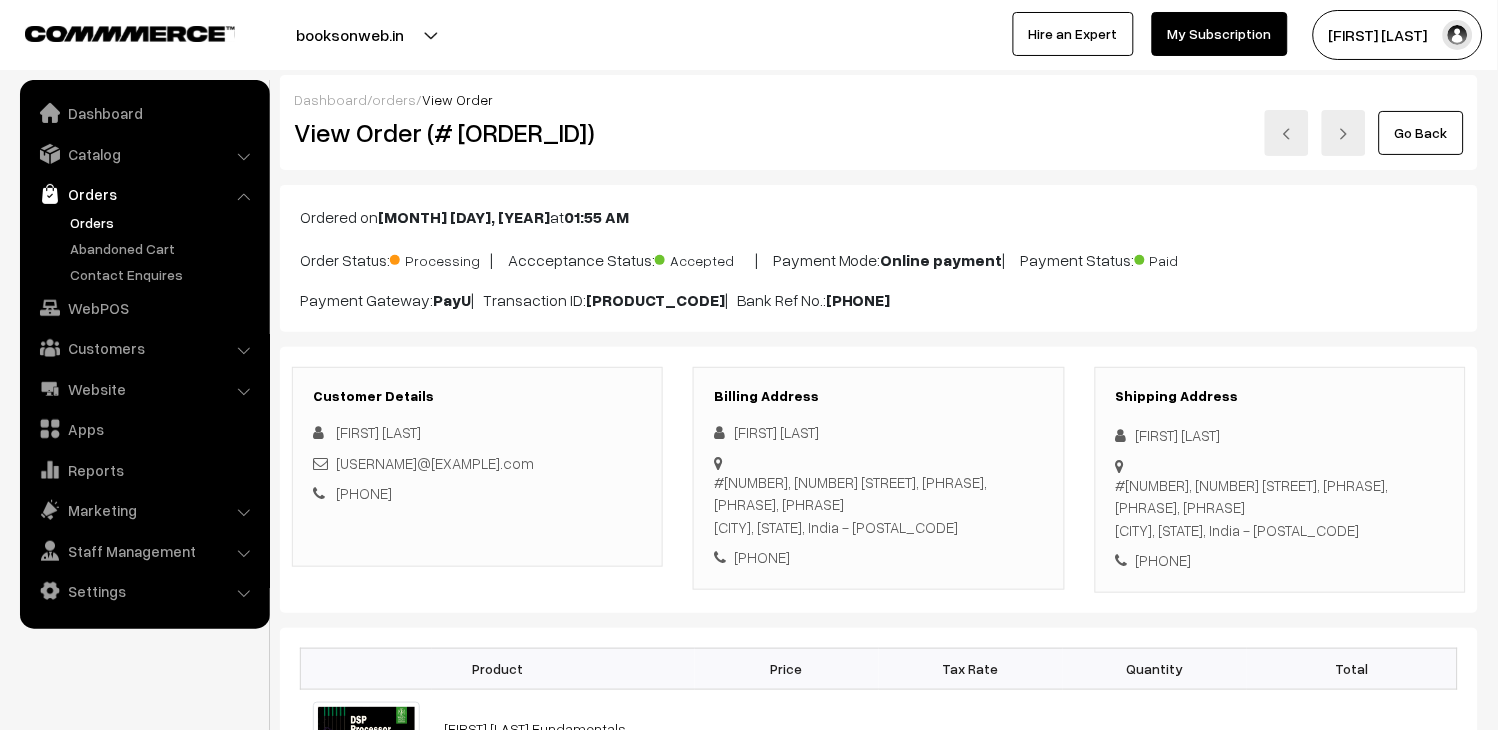 click on "View Order (# OD3112)" at bounding box center [479, 132] 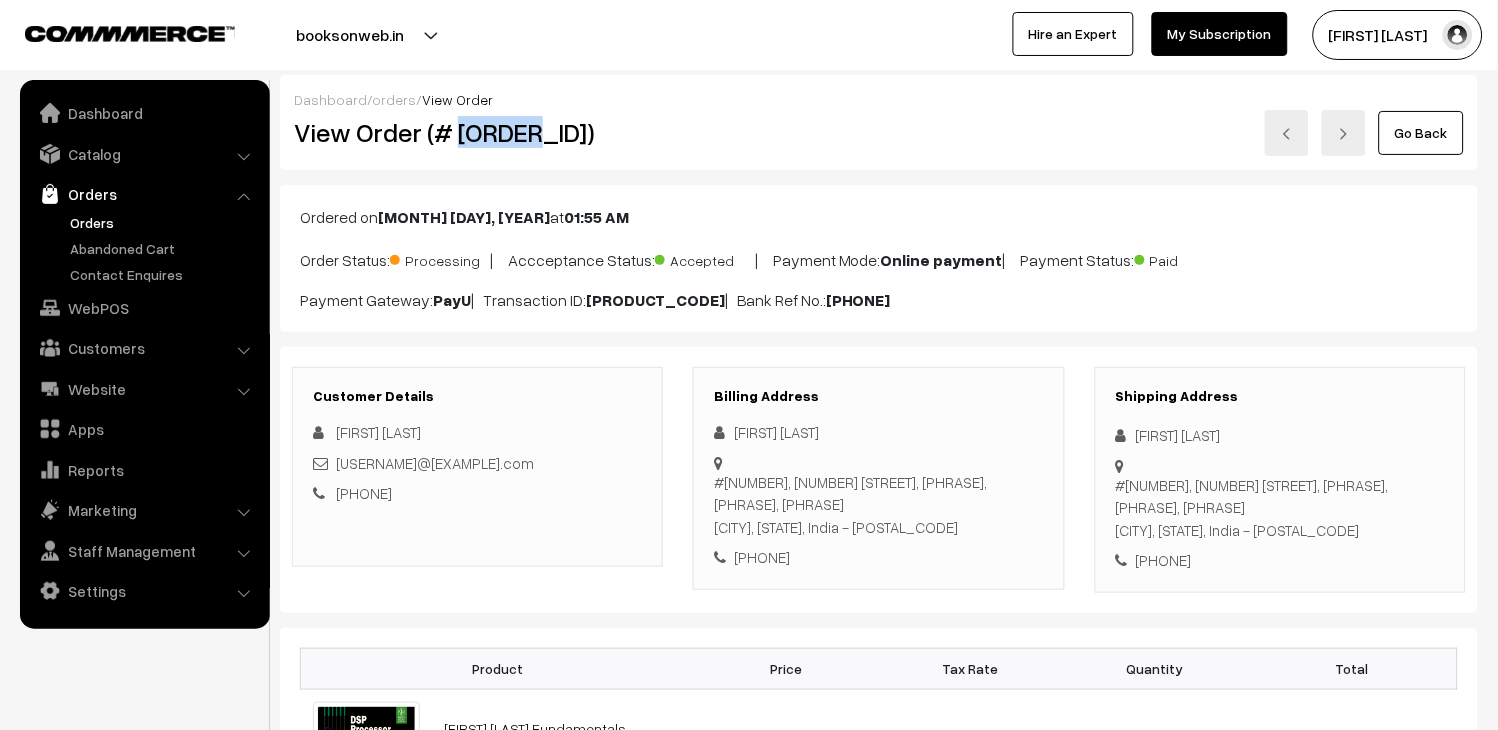 click on "View Order (# OD3112)" at bounding box center [479, 132] 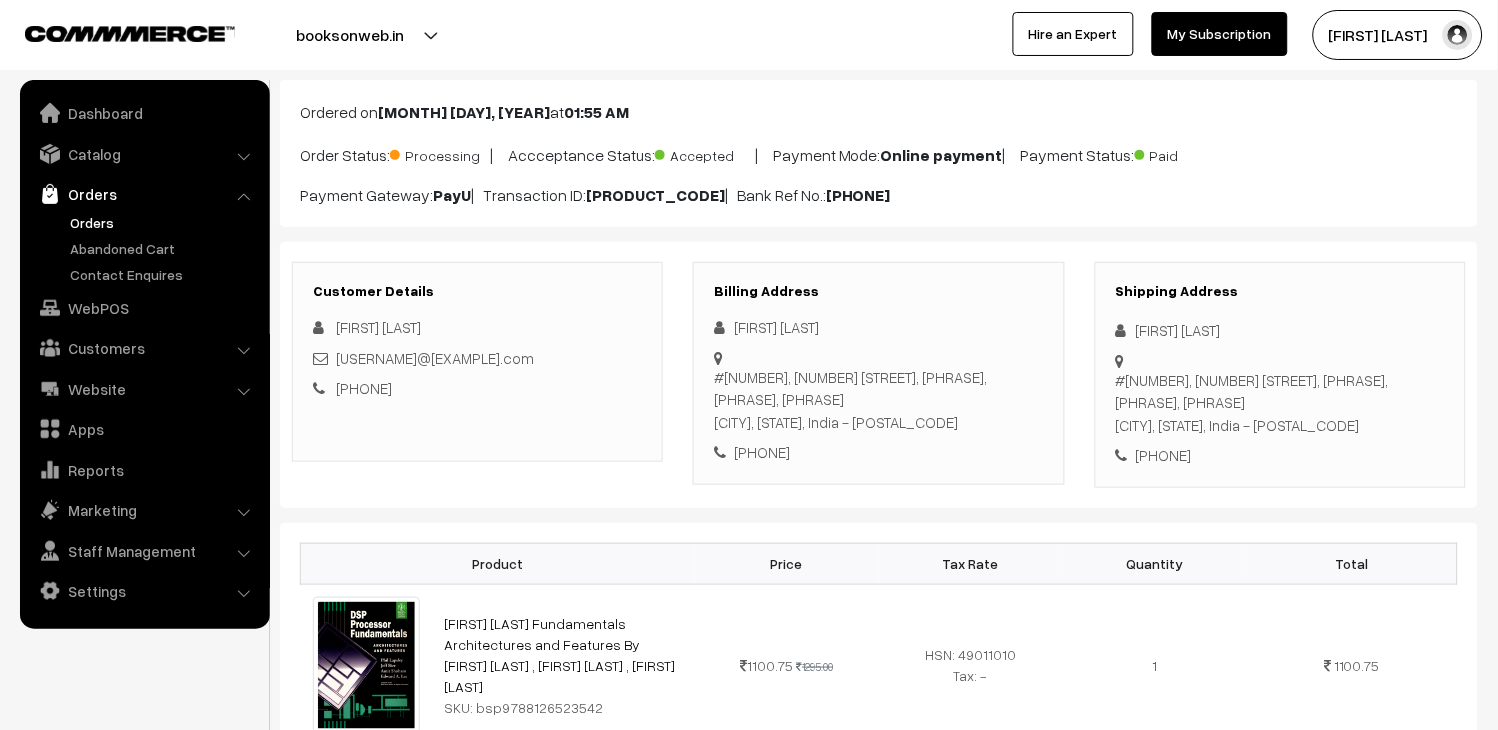scroll, scrollTop: 0, scrollLeft: 0, axis: both 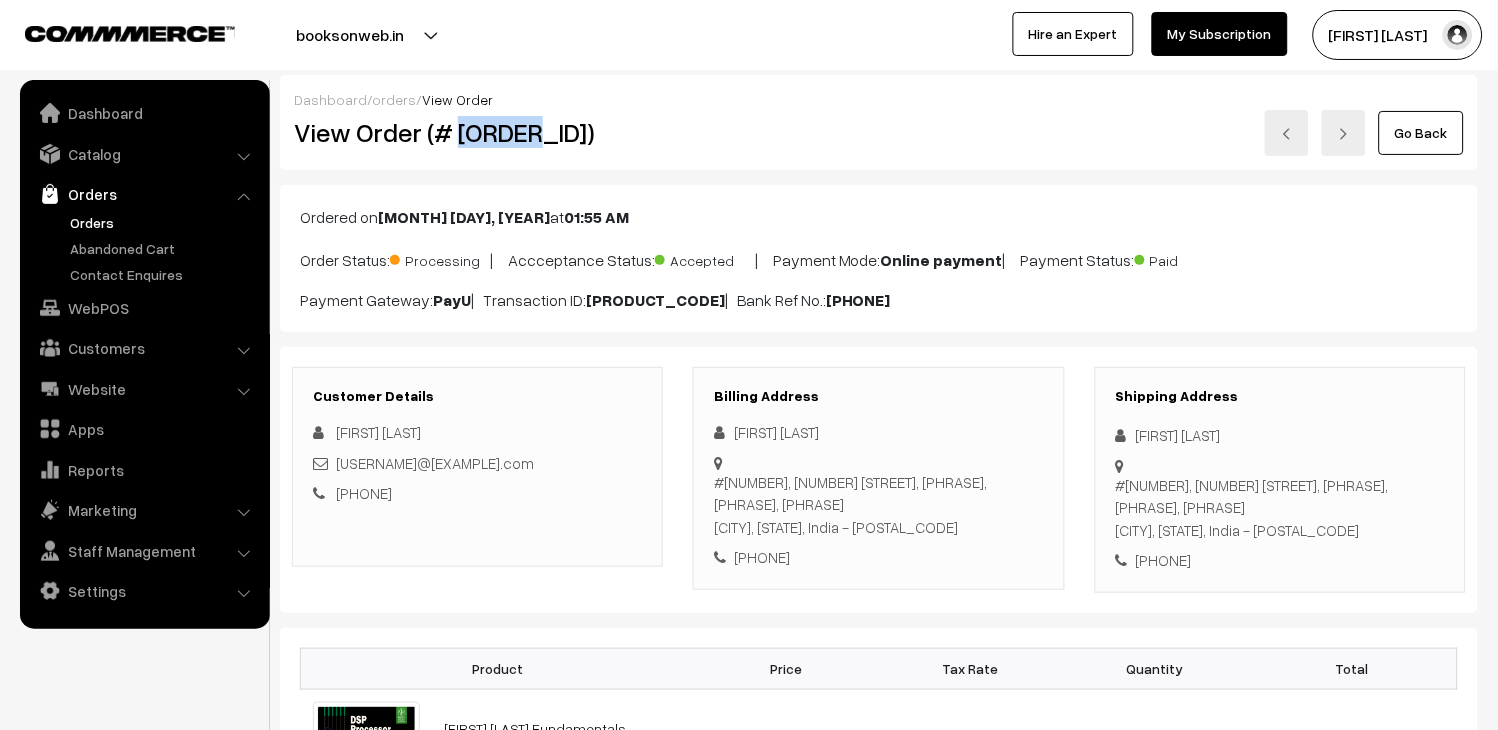 click at bounding box center [1287, 133] 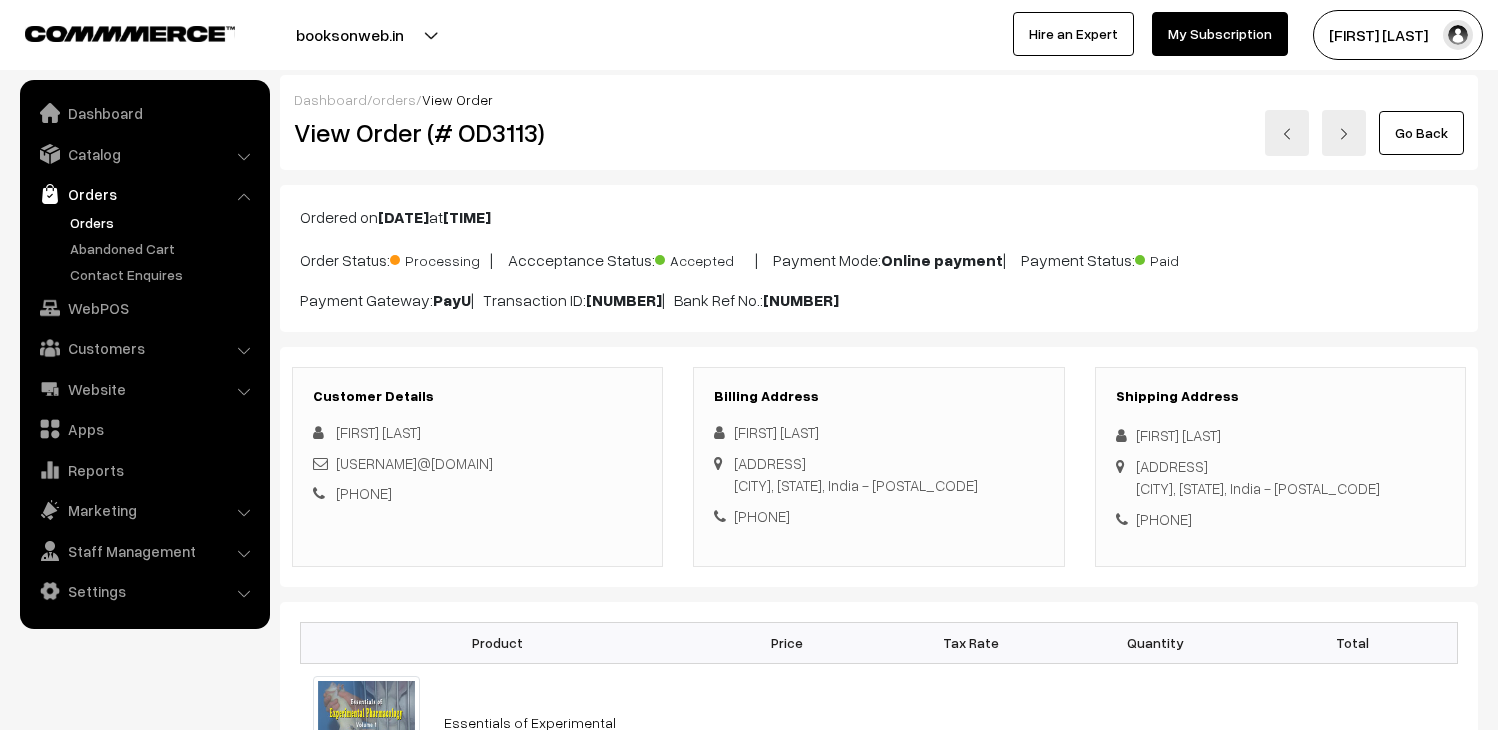 scroll, scrollTop: 0, scrollLeft: 0, axis: both 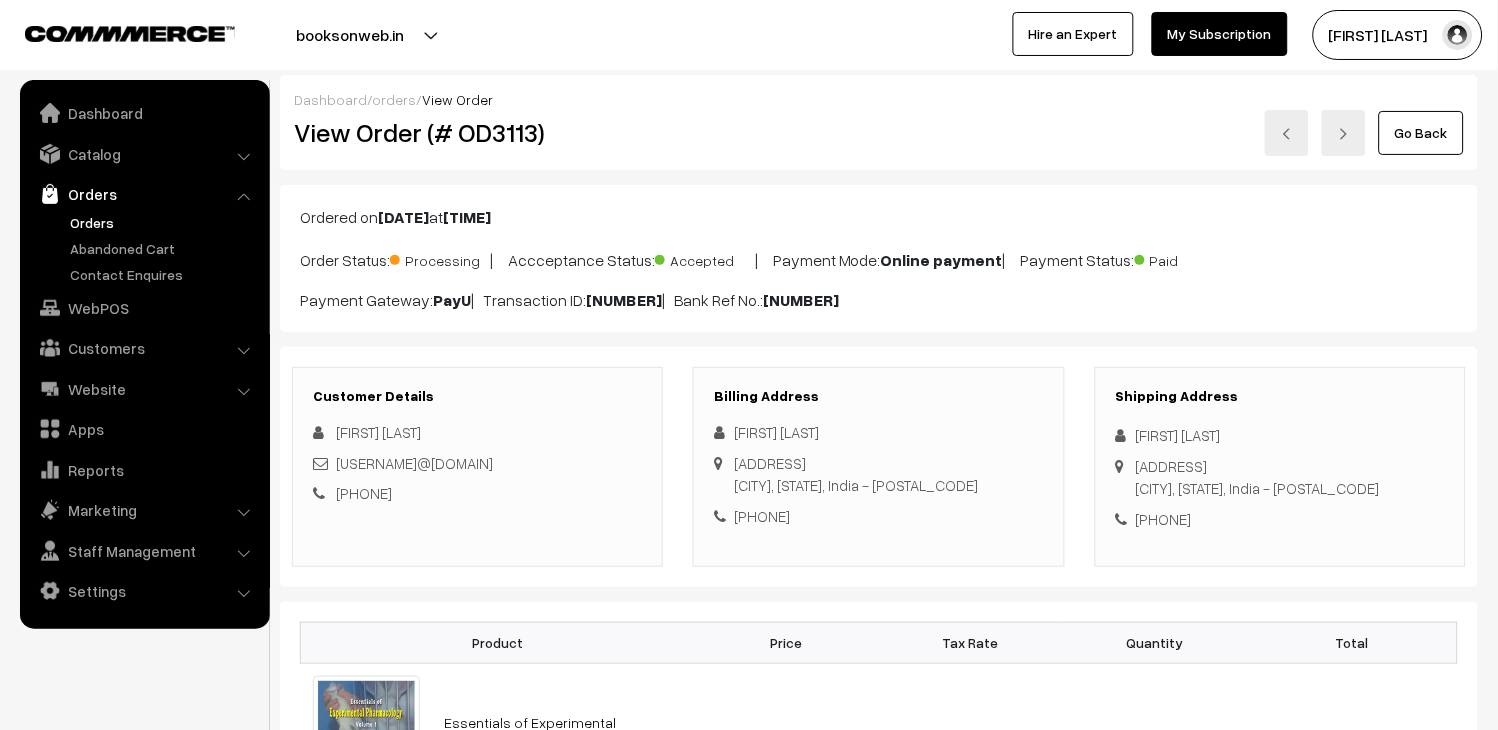 click on "View Order (# OD3113)" at bounding box center [479, 132] 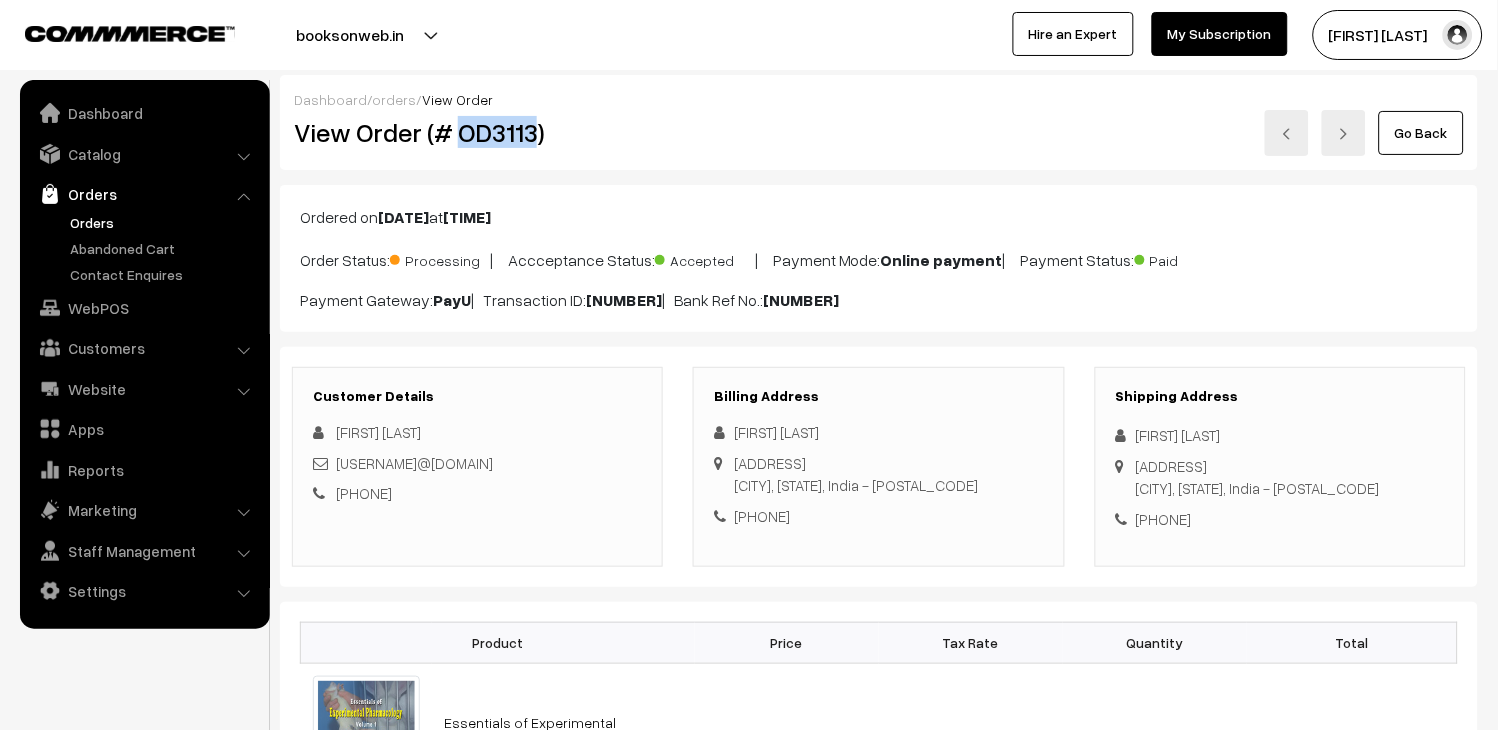 click on "View Order (# OD3113)" at bounding box center [479, 132] 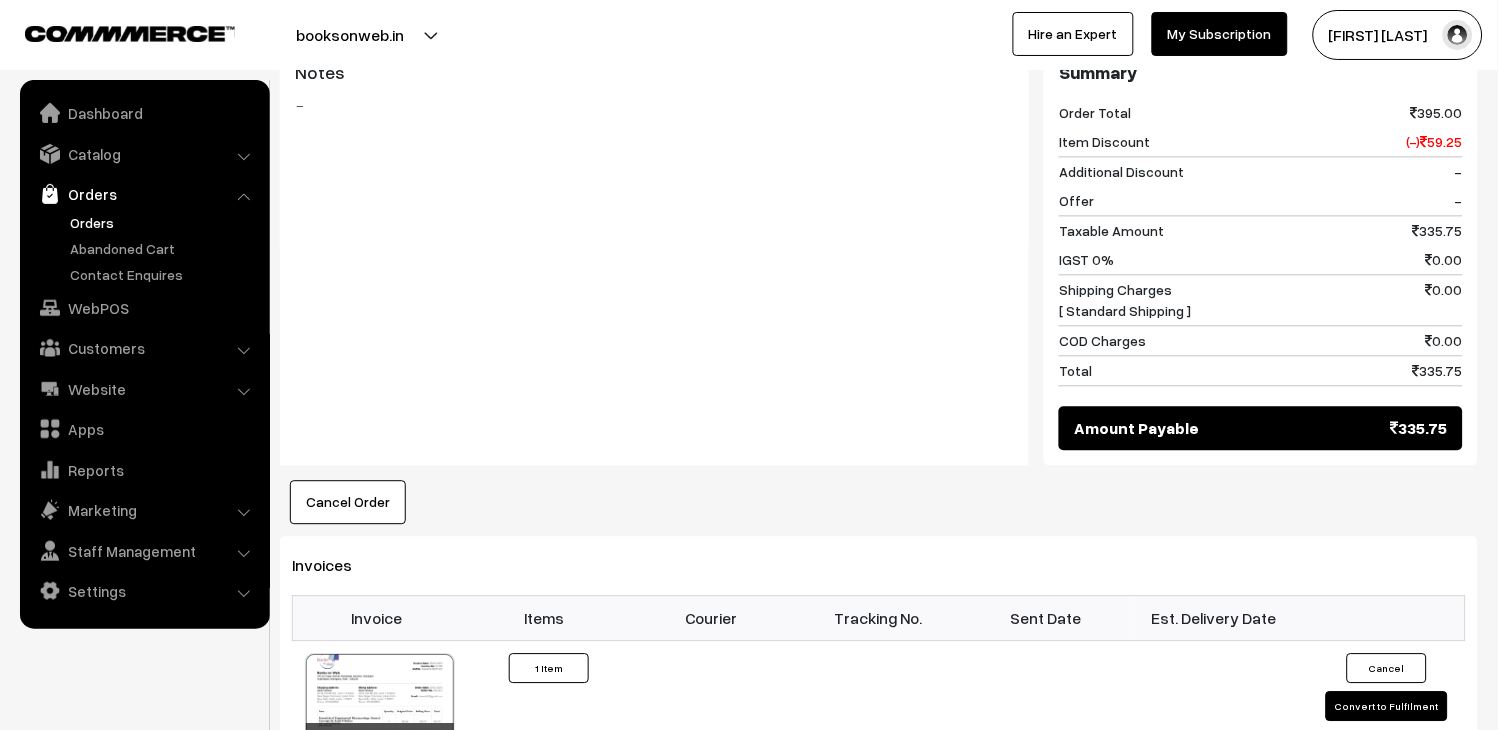 scroll, scrollTop: 1000, scrollLeft: 0, axis: vertical 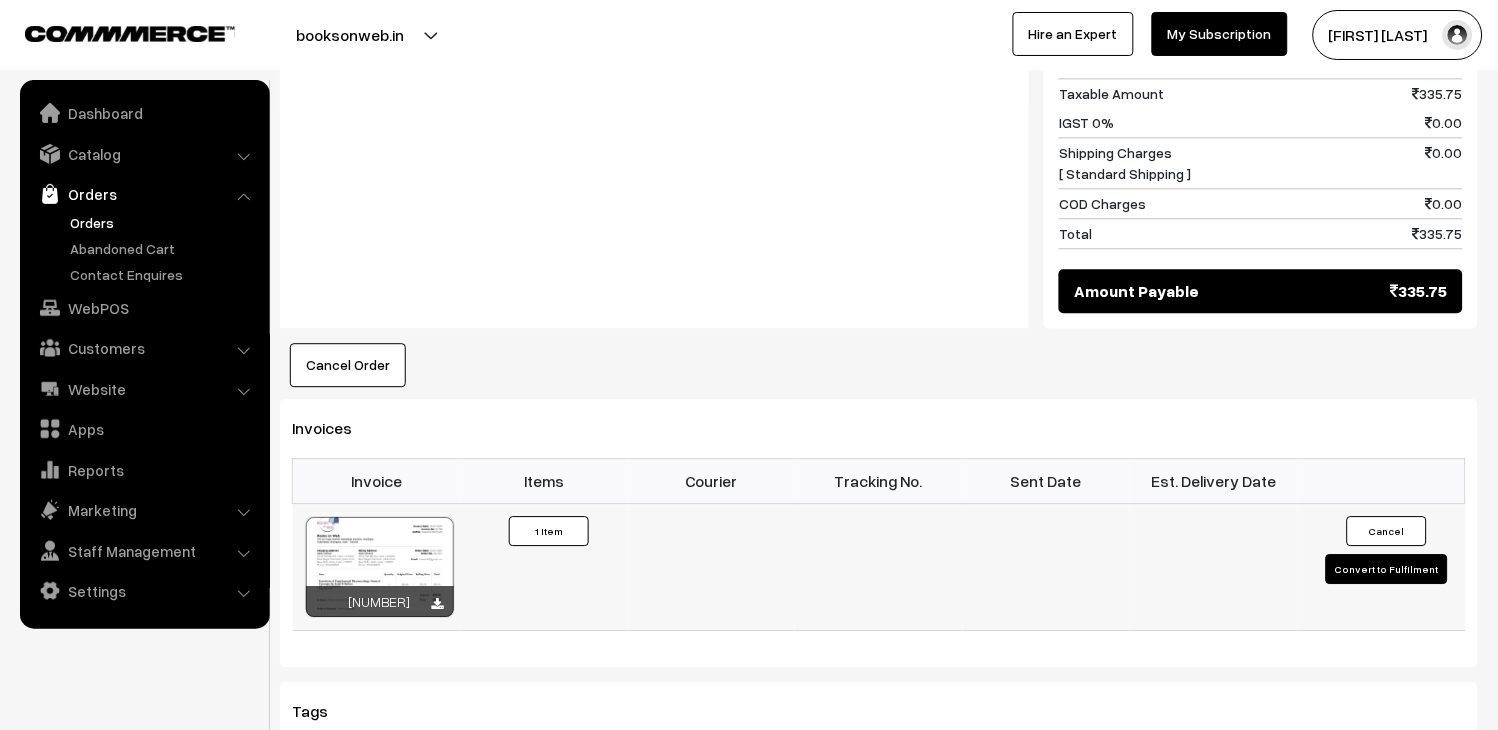 click on "Convert to Fulfilment" at bounding box center [1387, 569] 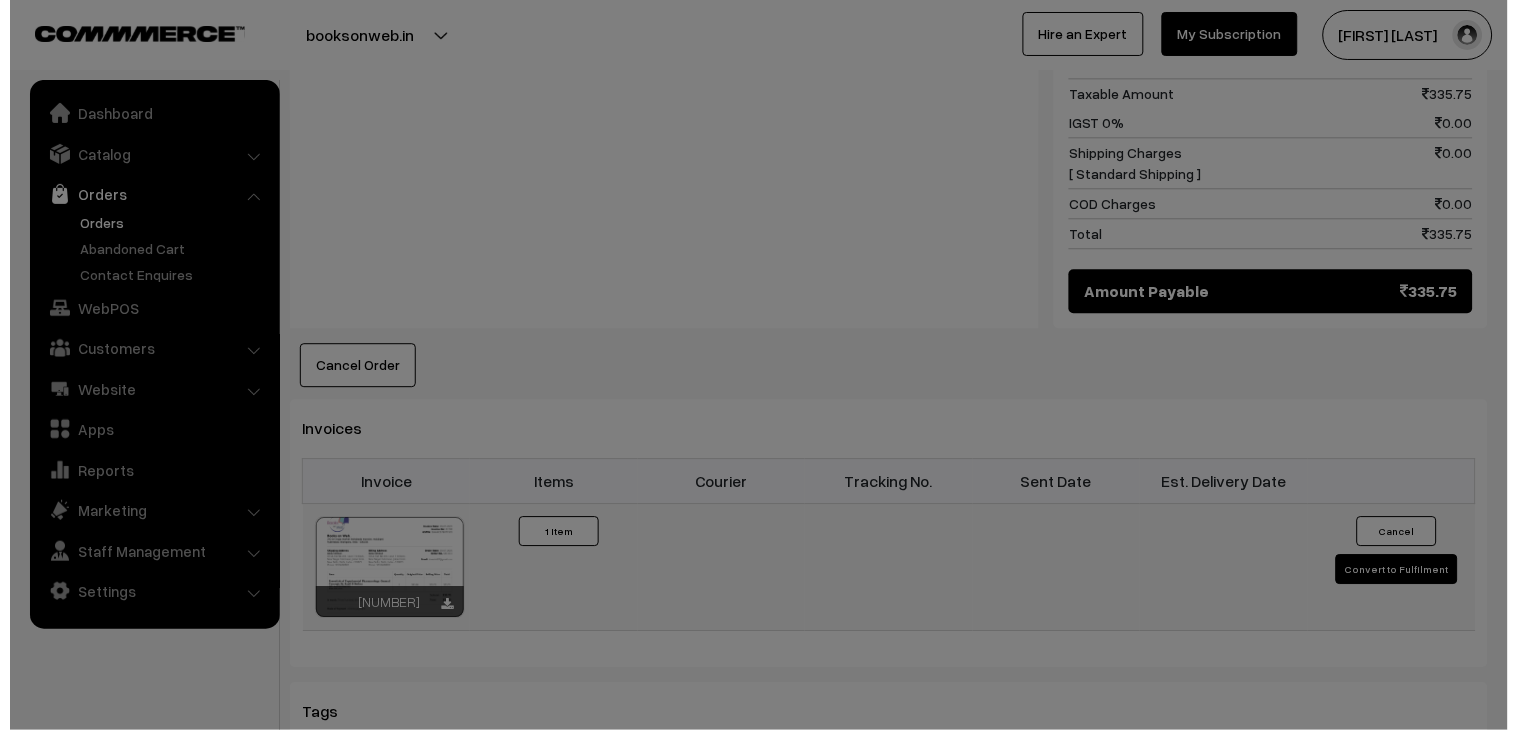 scroll, scrollTop: 1003, scrollLeft: 0, axis: vertical 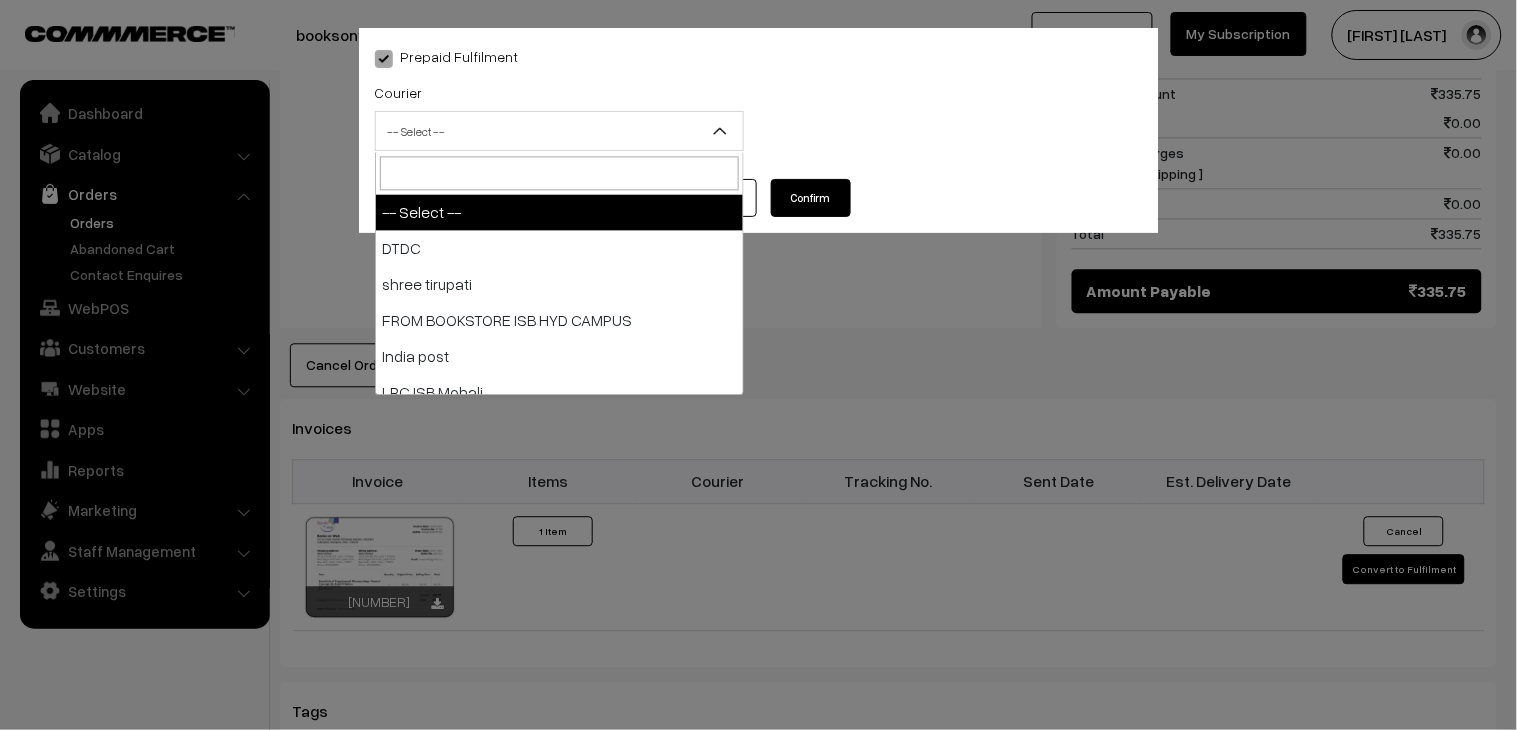 click on "-- Select --" at bounding box center [559, 131] 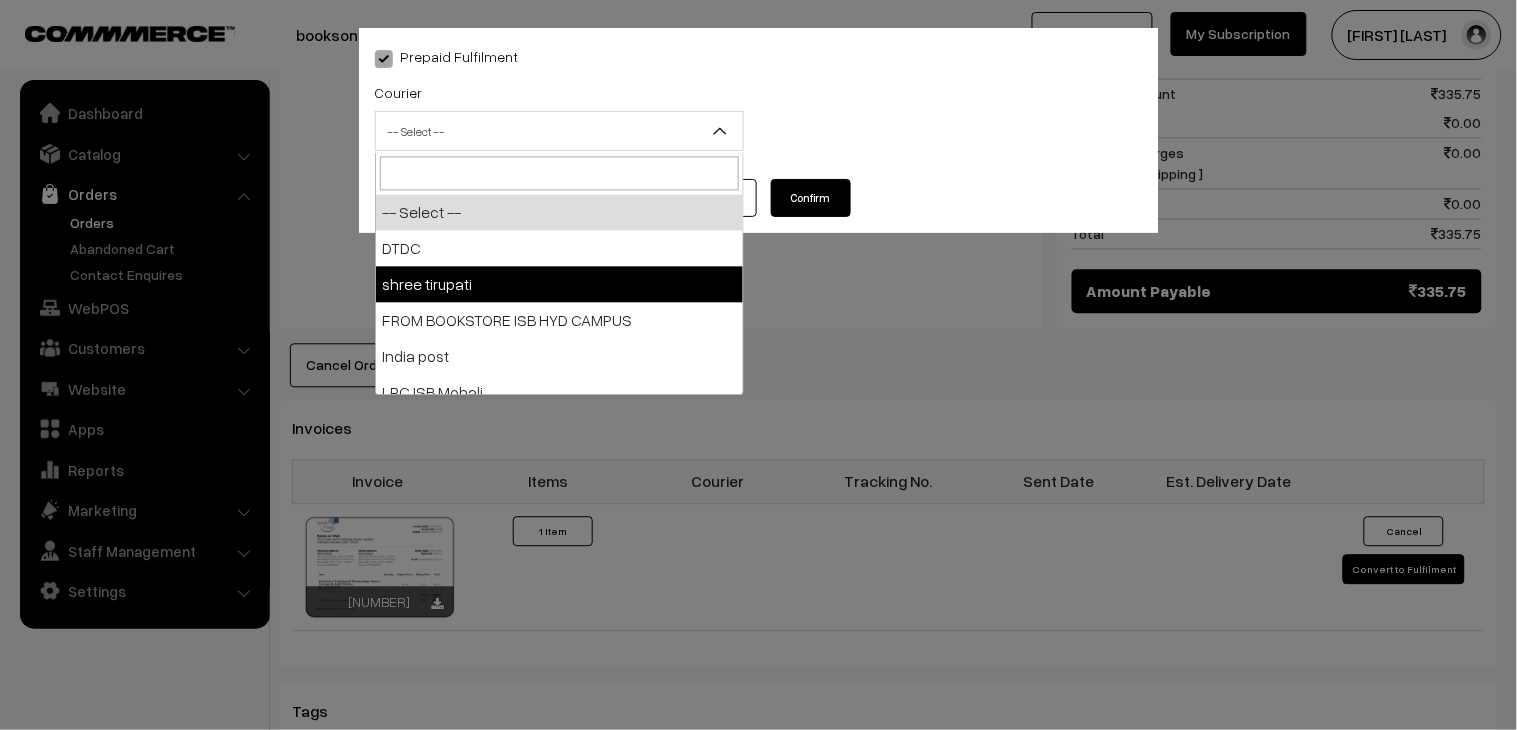select on "2" 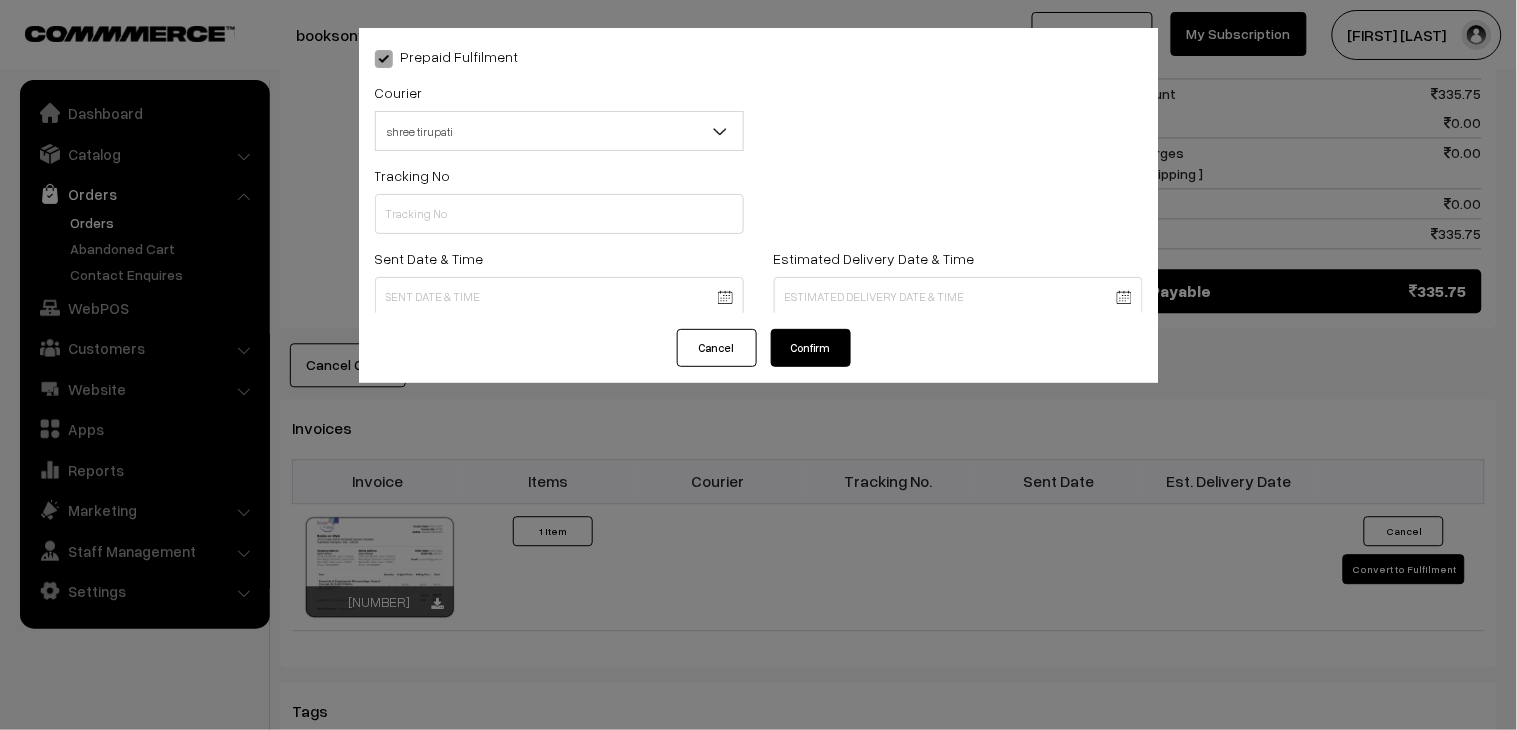 click on "Tracking No" at bounding box center [559, 198] 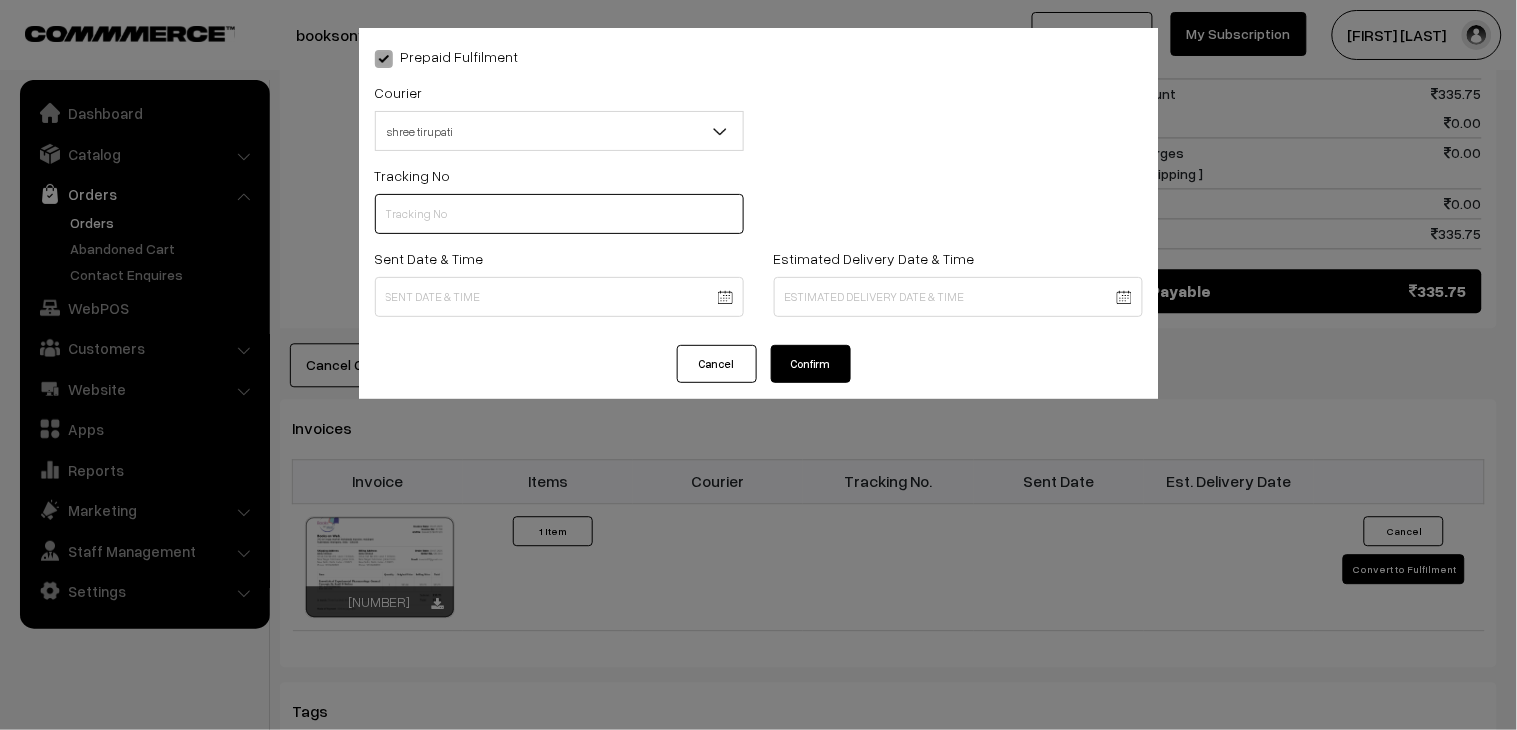 click at bounding box center [559, 214] 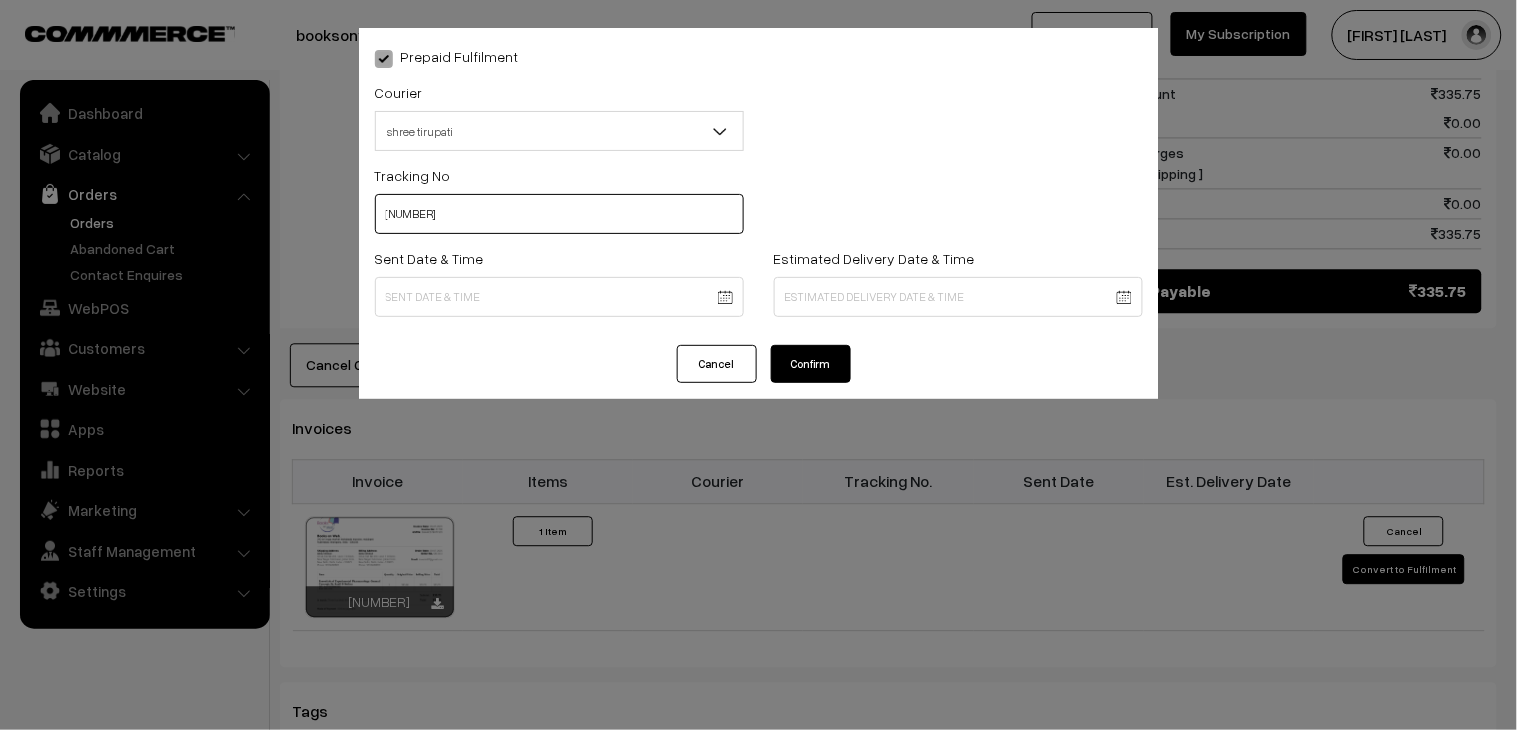 type on "[CREDIT_CARD]" 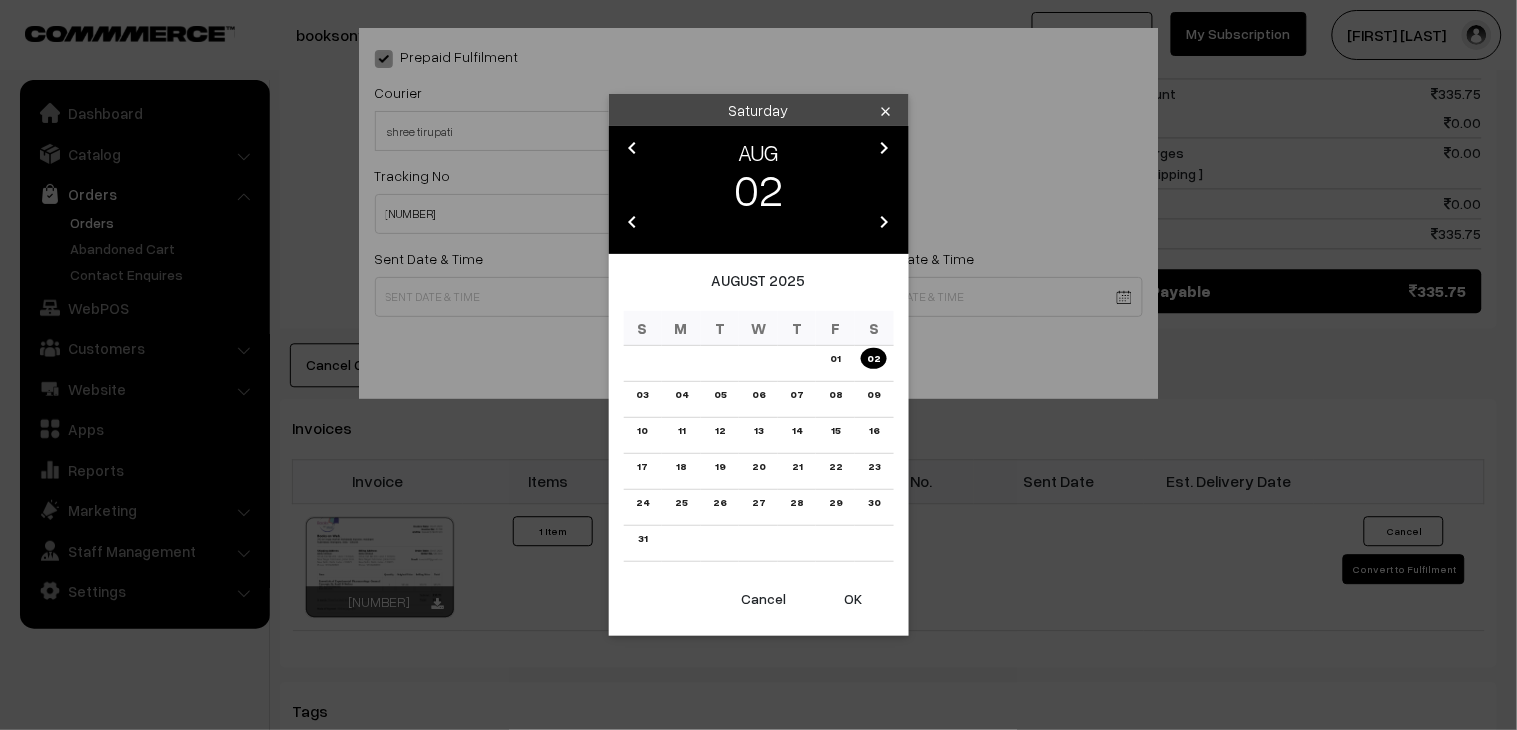click on "Thank you for showing interest. Our team will call you shortly.
Close
booksonweb.in
Go to Website
Create New Store" at bounding box center (758, 148) 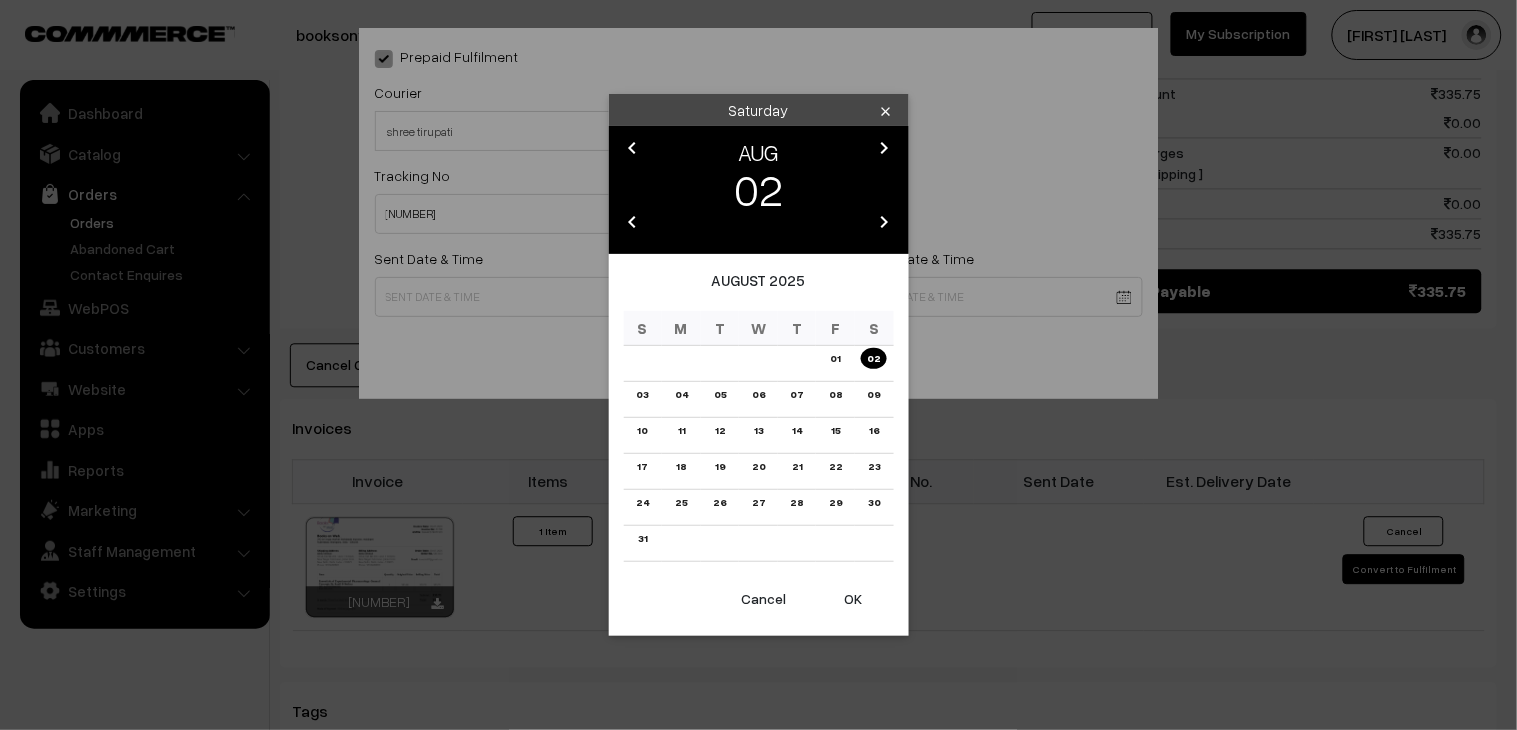 click on "chevron_left" at bounding box center [633, 148] 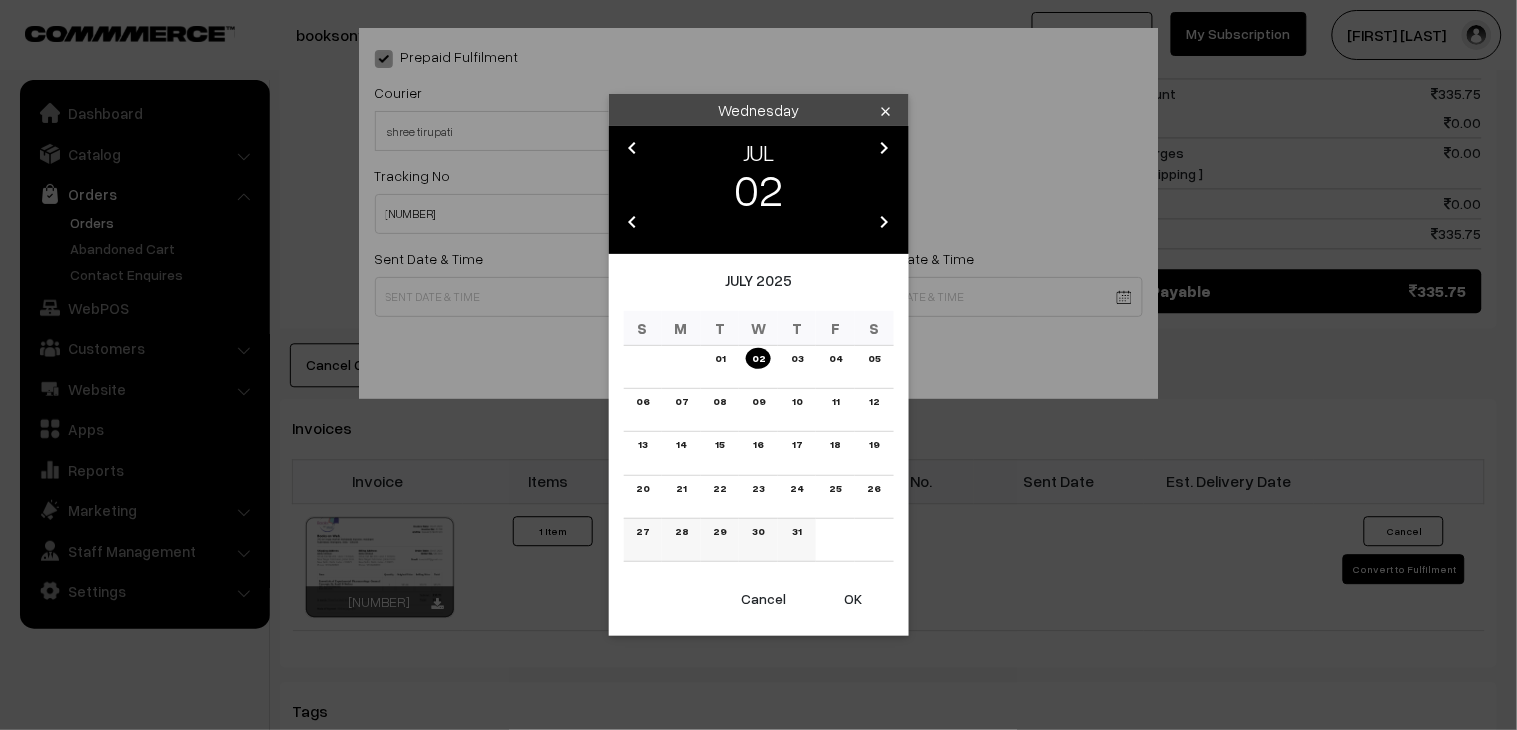 click on "28" at bounding box center [681, 531] 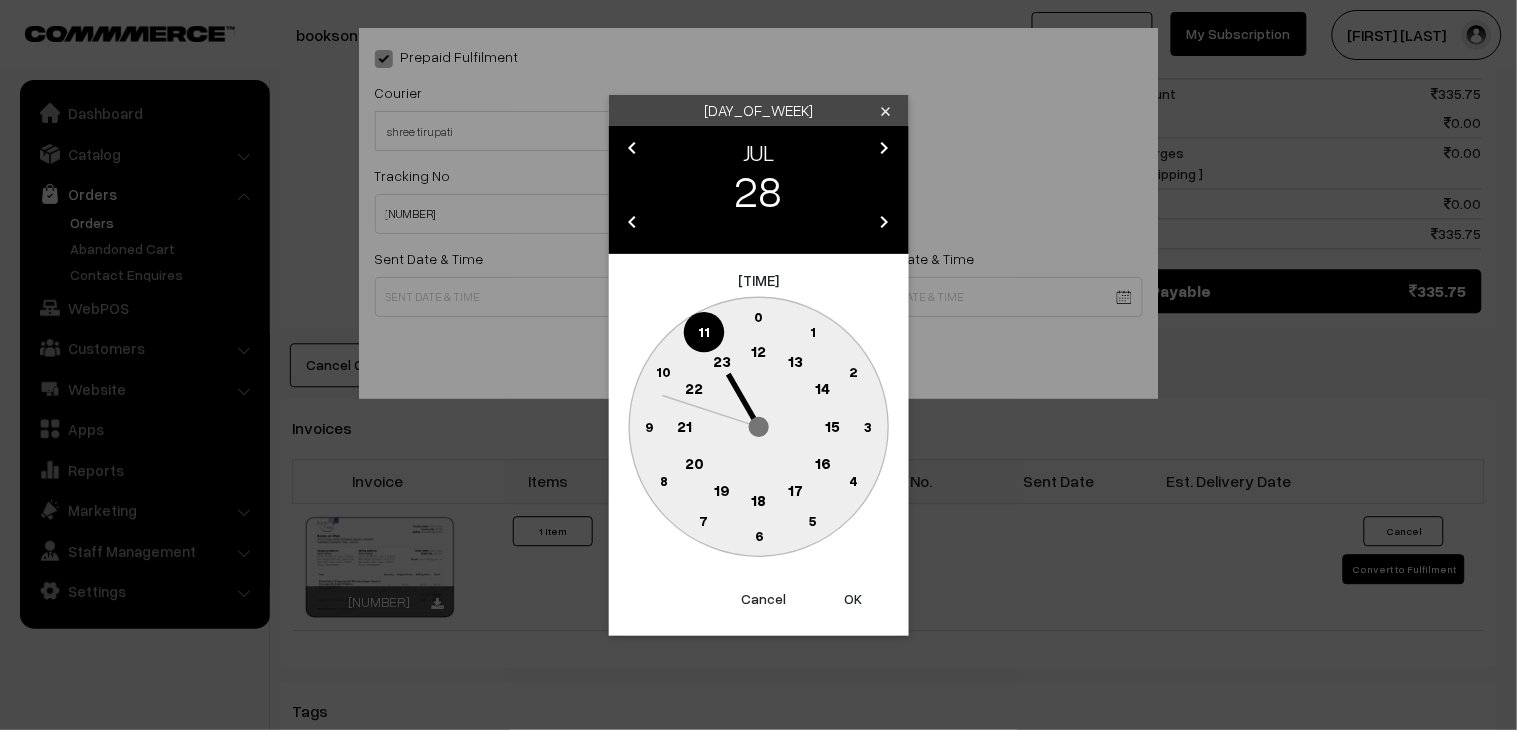 click on "18" 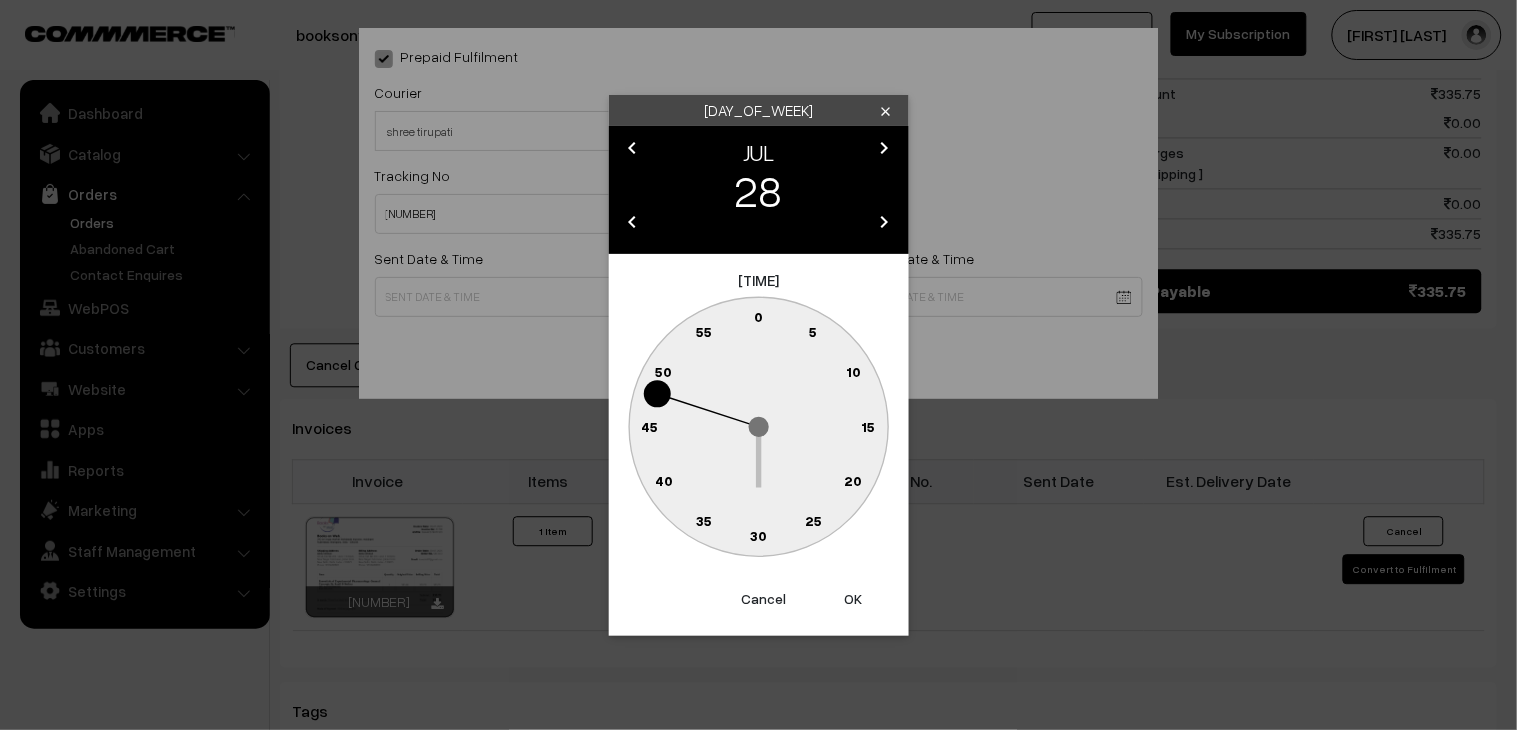 click on "30" 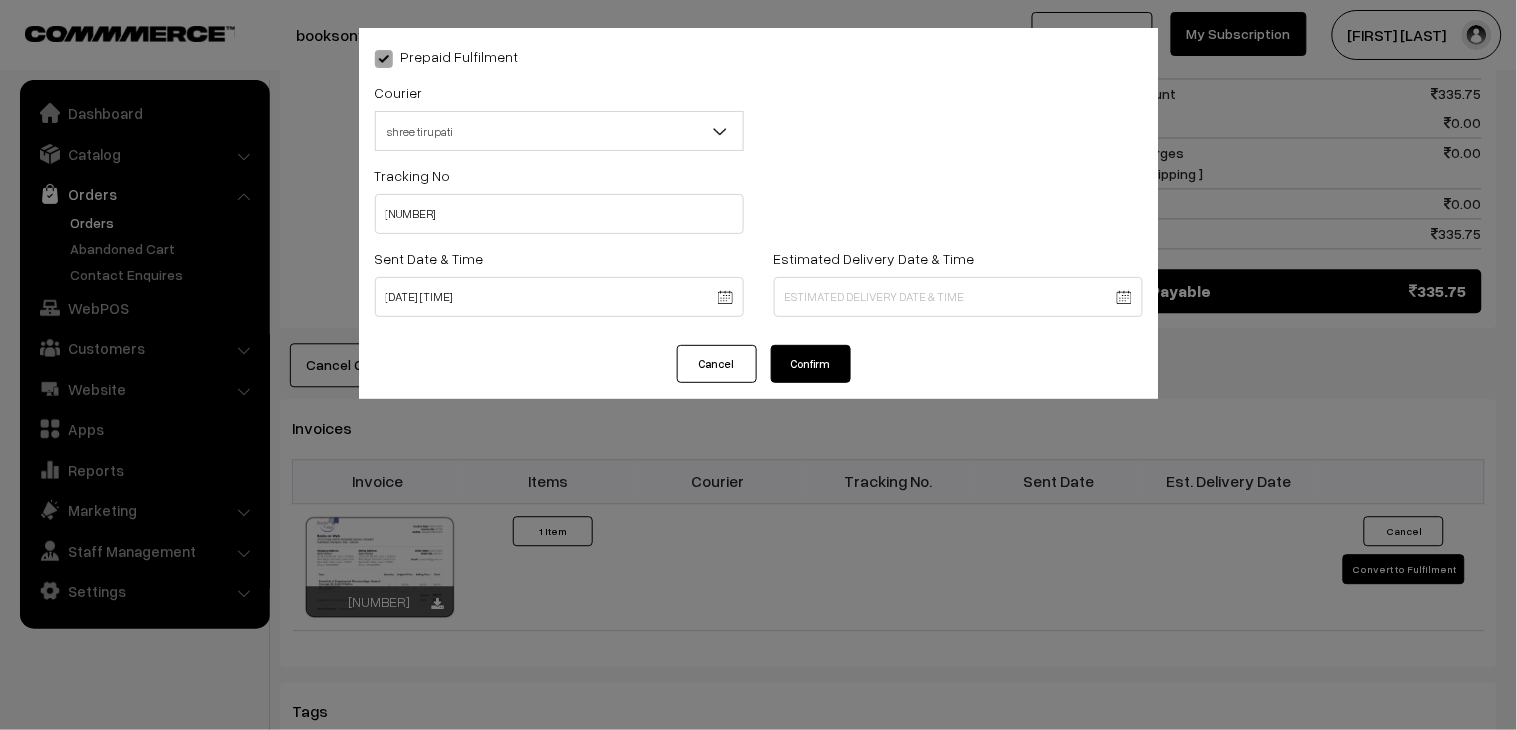 click on "Confirm" at bounding box center (811, 364) 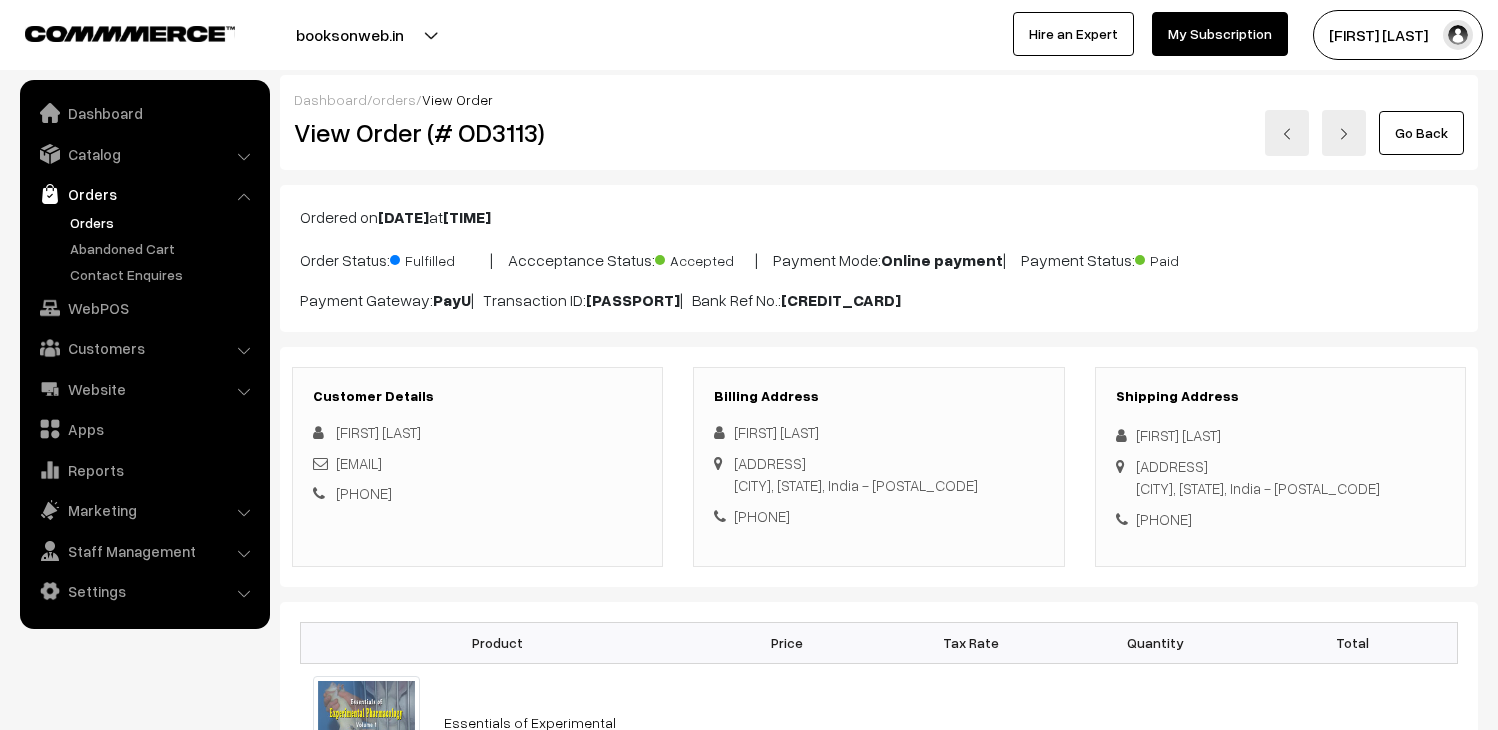 scroll, scrollTop: 886, scrollLeft: 0, axis: vertical 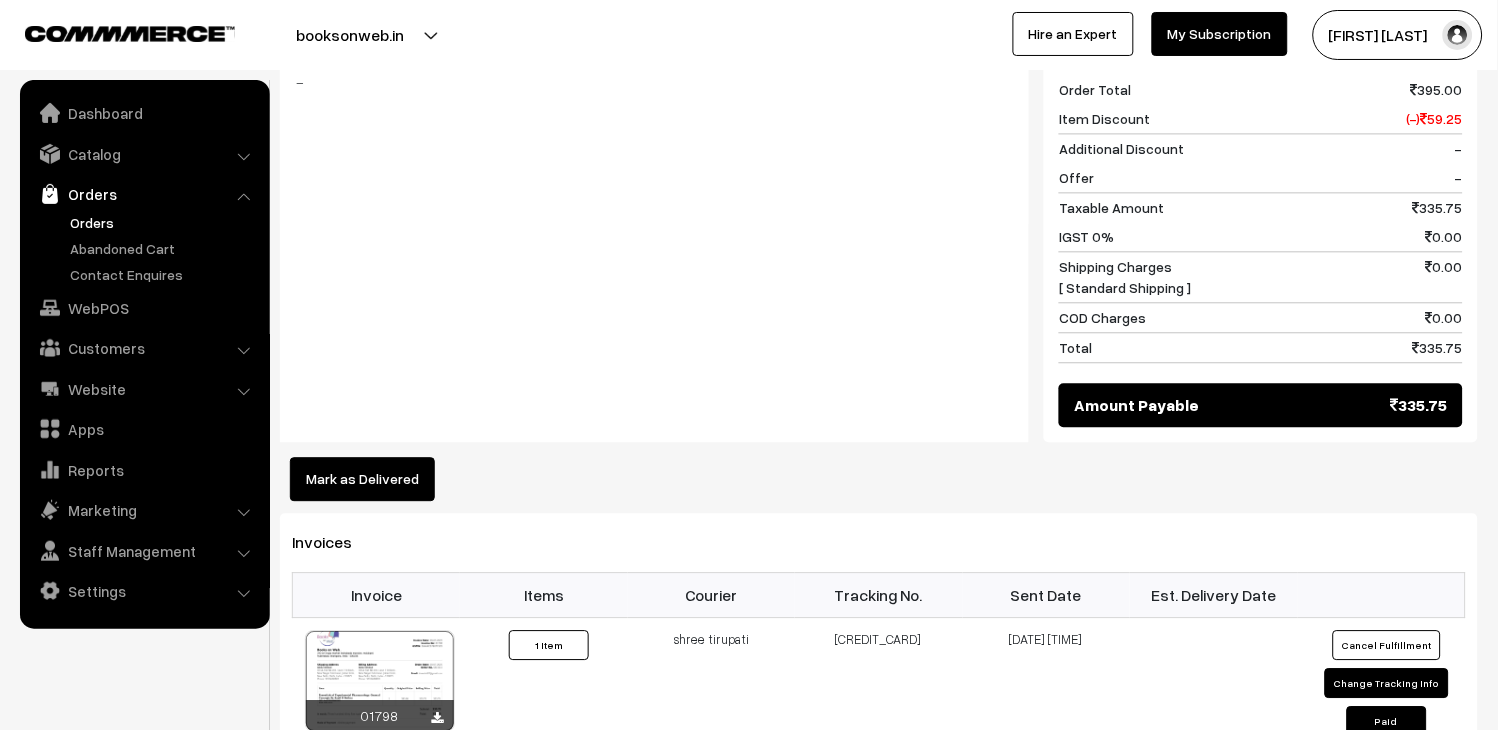 click on "Orders" at bounding box center (164, 222) 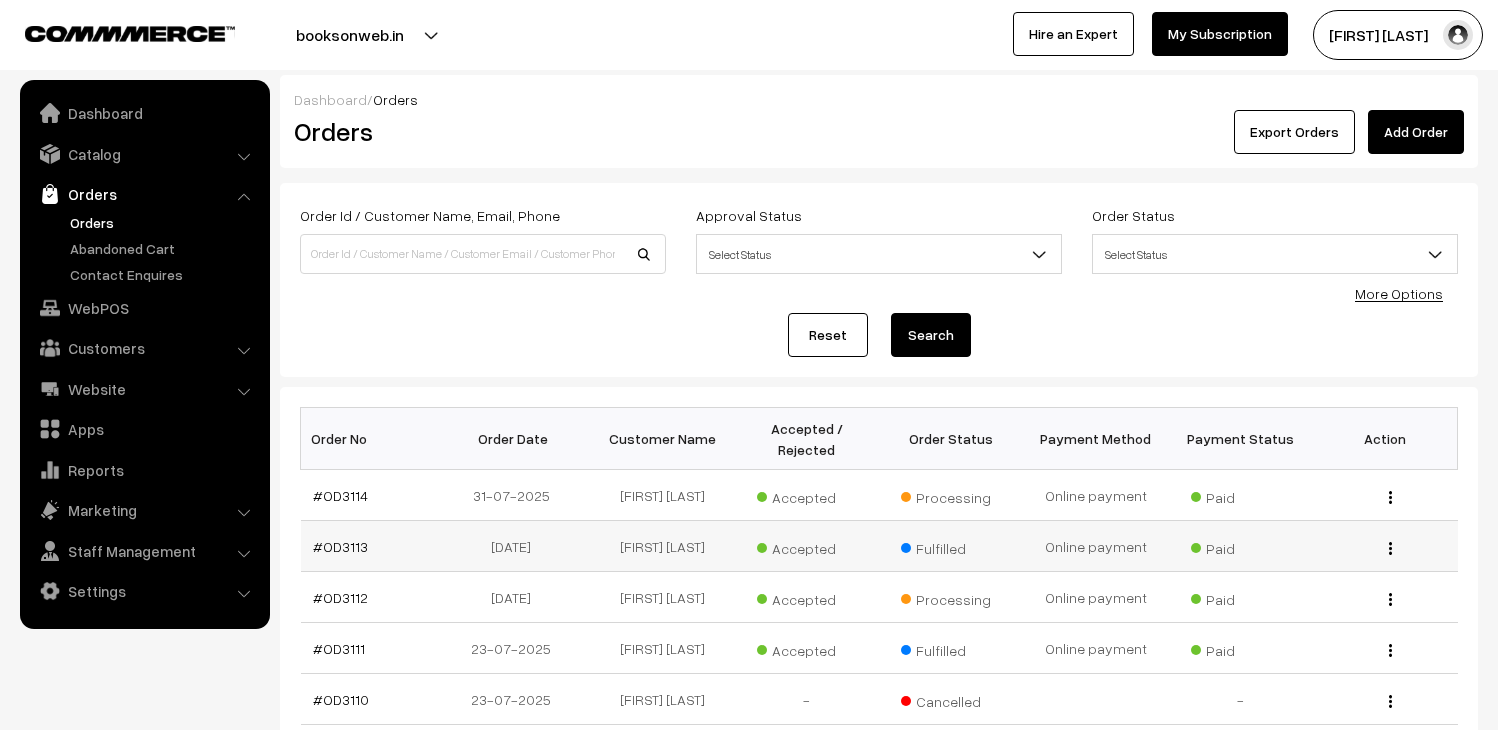 scroll, scrollTop: 0, scrollLeft: 0, axis: both 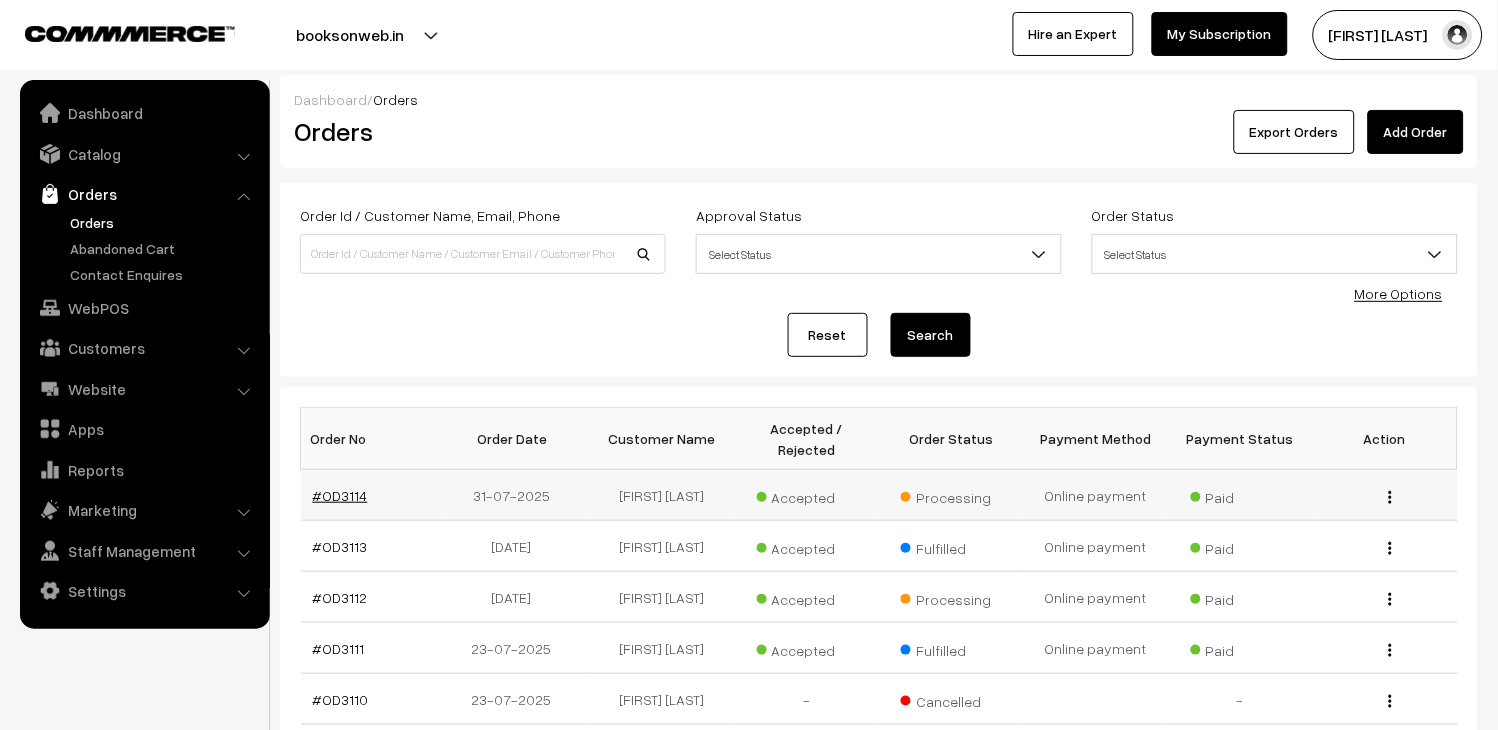 click on "#OD3114" at bounding box center [340, 495] 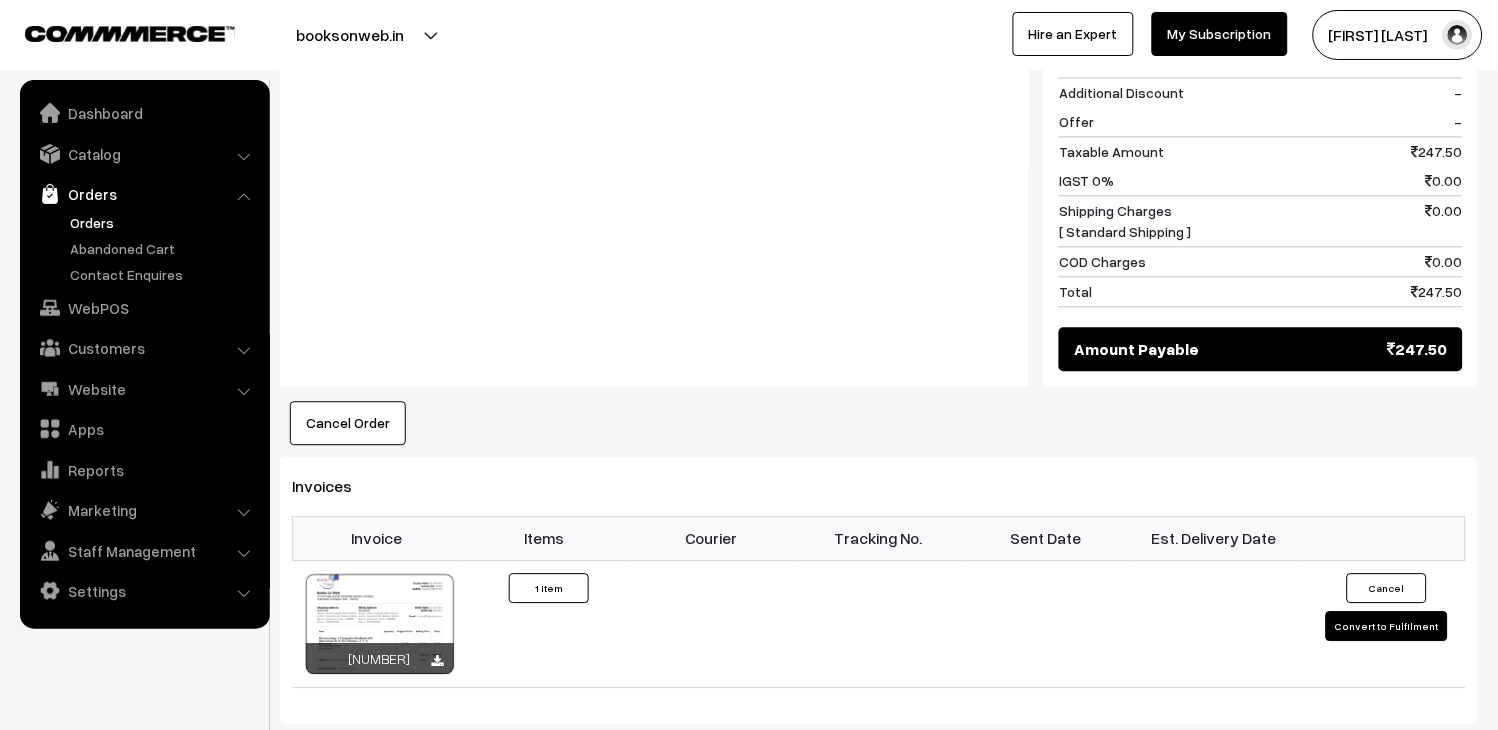 scroll, scrollTop: 0, scrollLeft: 0, axis: both 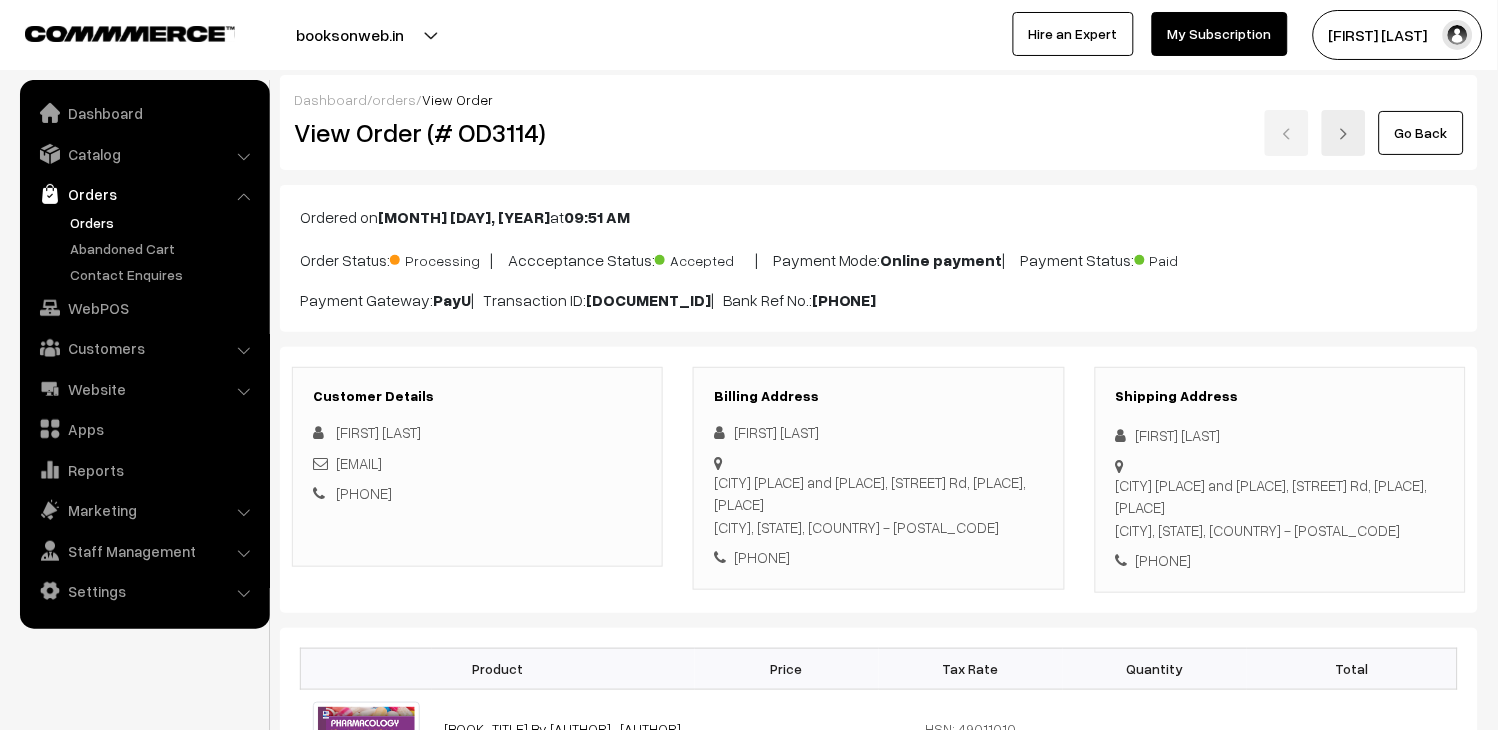 click on "View Order (# OD3114)" at bounding box center [479, 132] 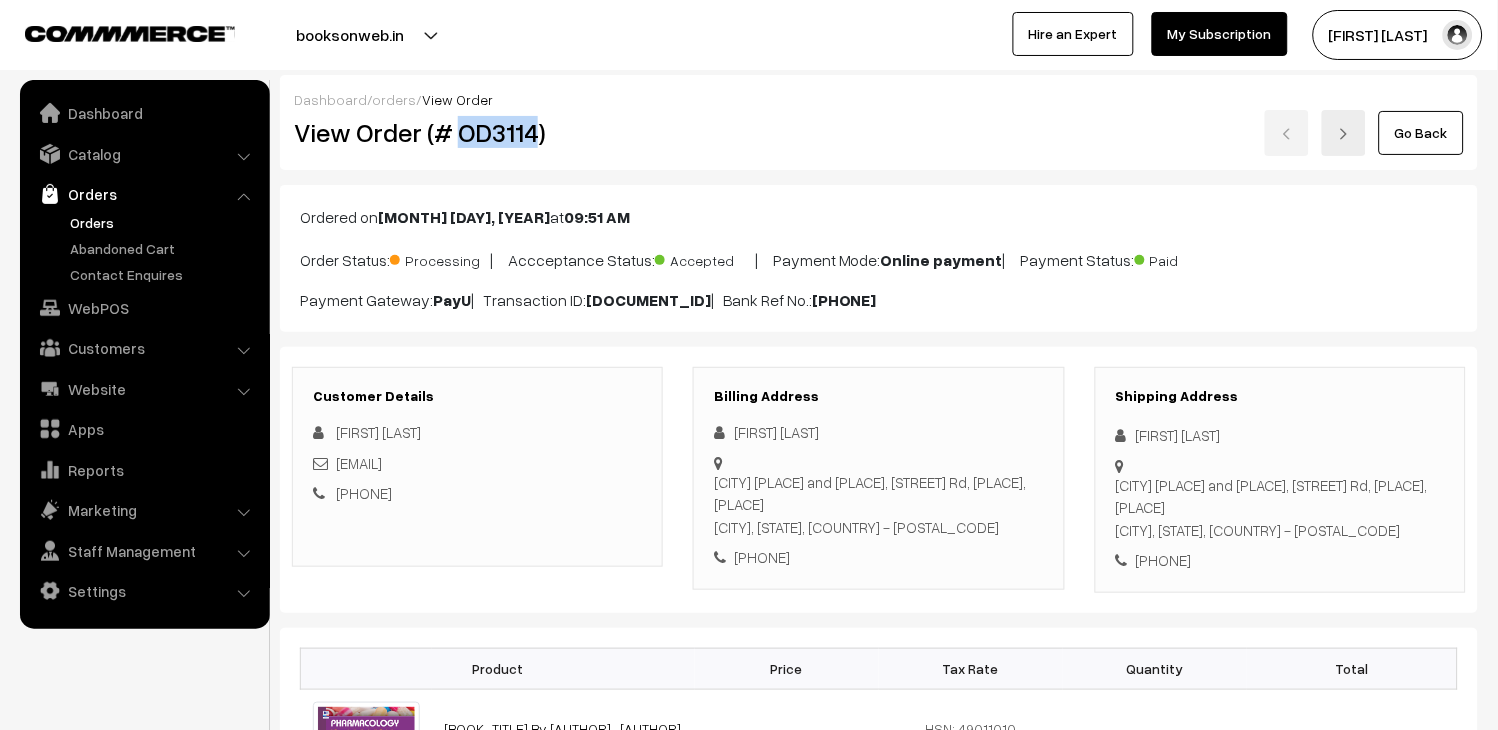 click on "View Order (# OD3114)" at bounding box center [479, 132] 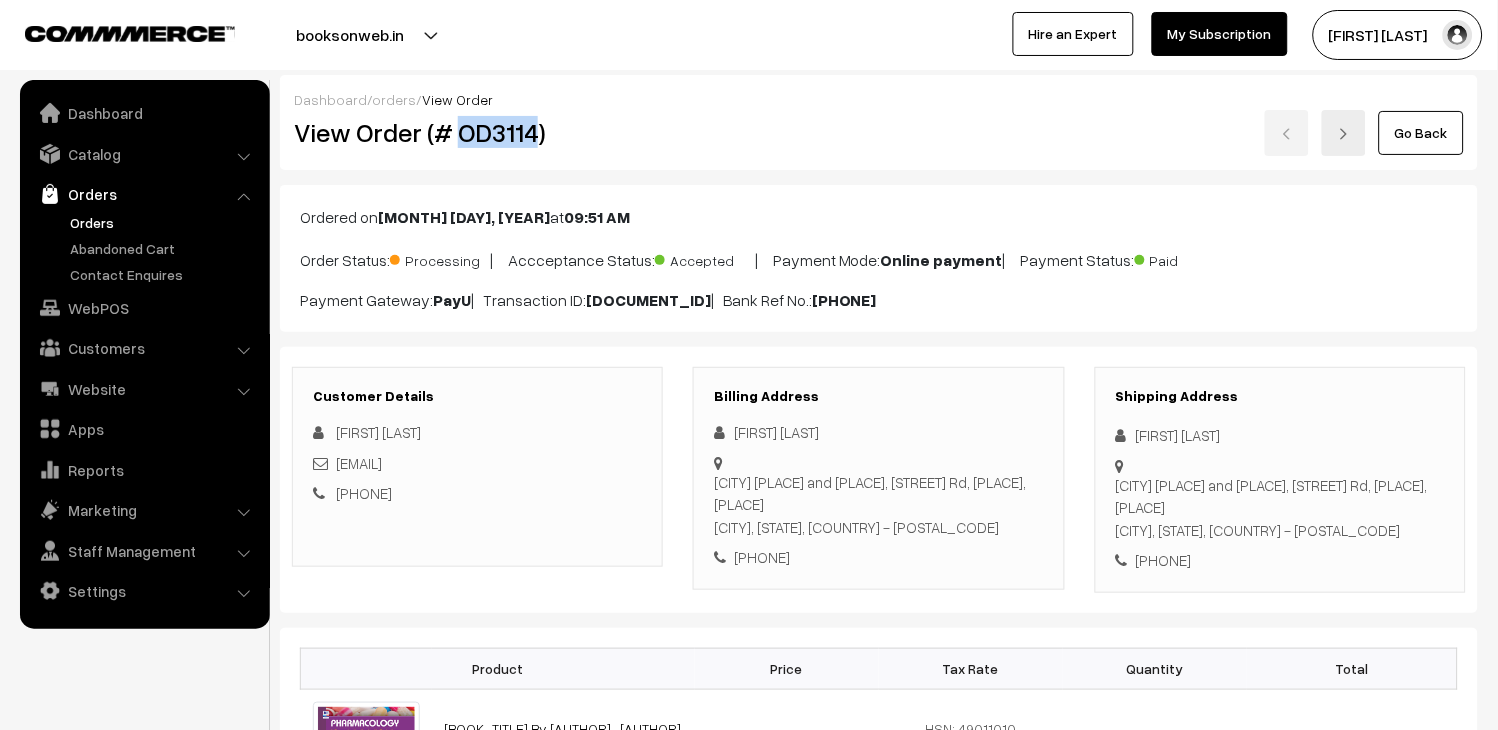 click on "Orders" at bounding box center (164, 222) 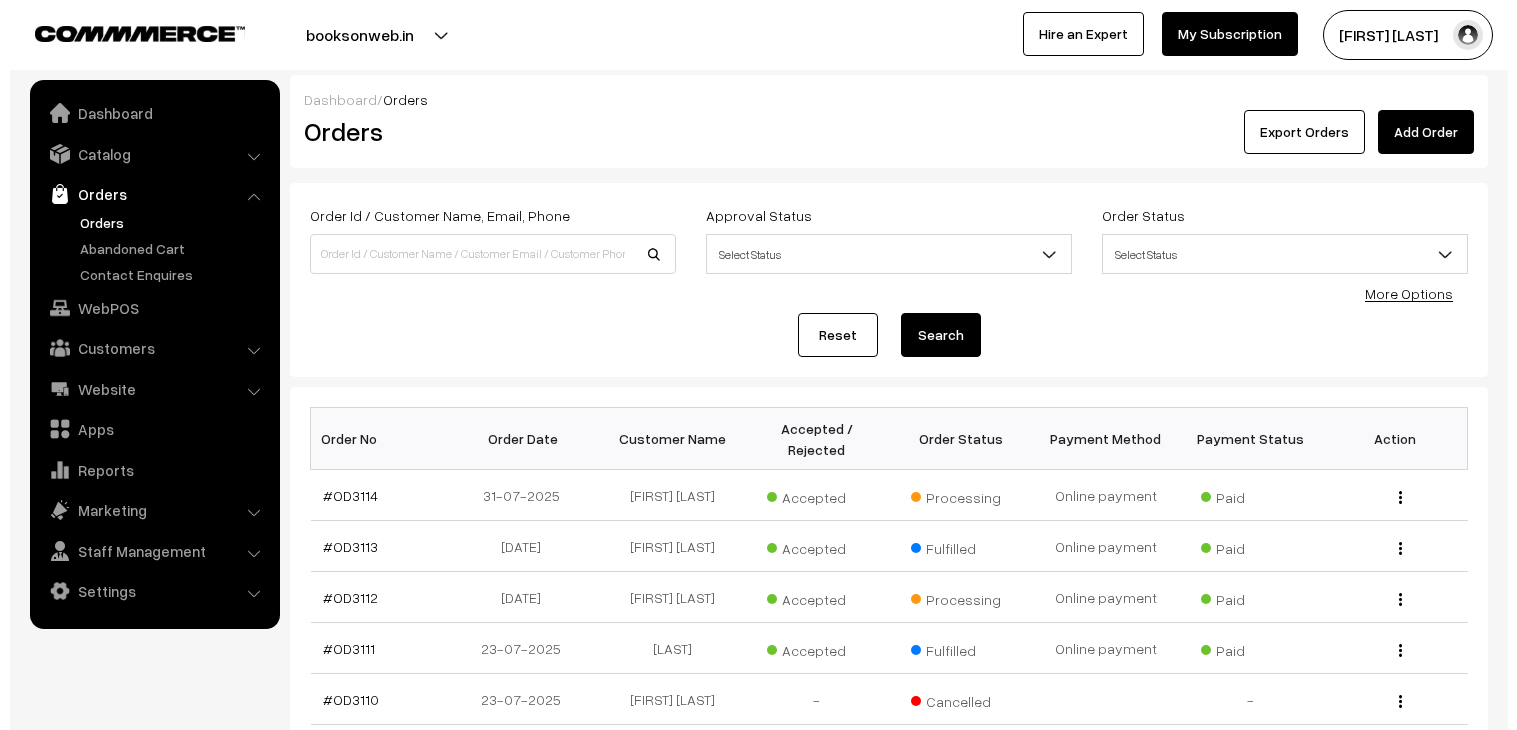 scroll, scrollTop: 0, scrollLeft: 0, axis: both 